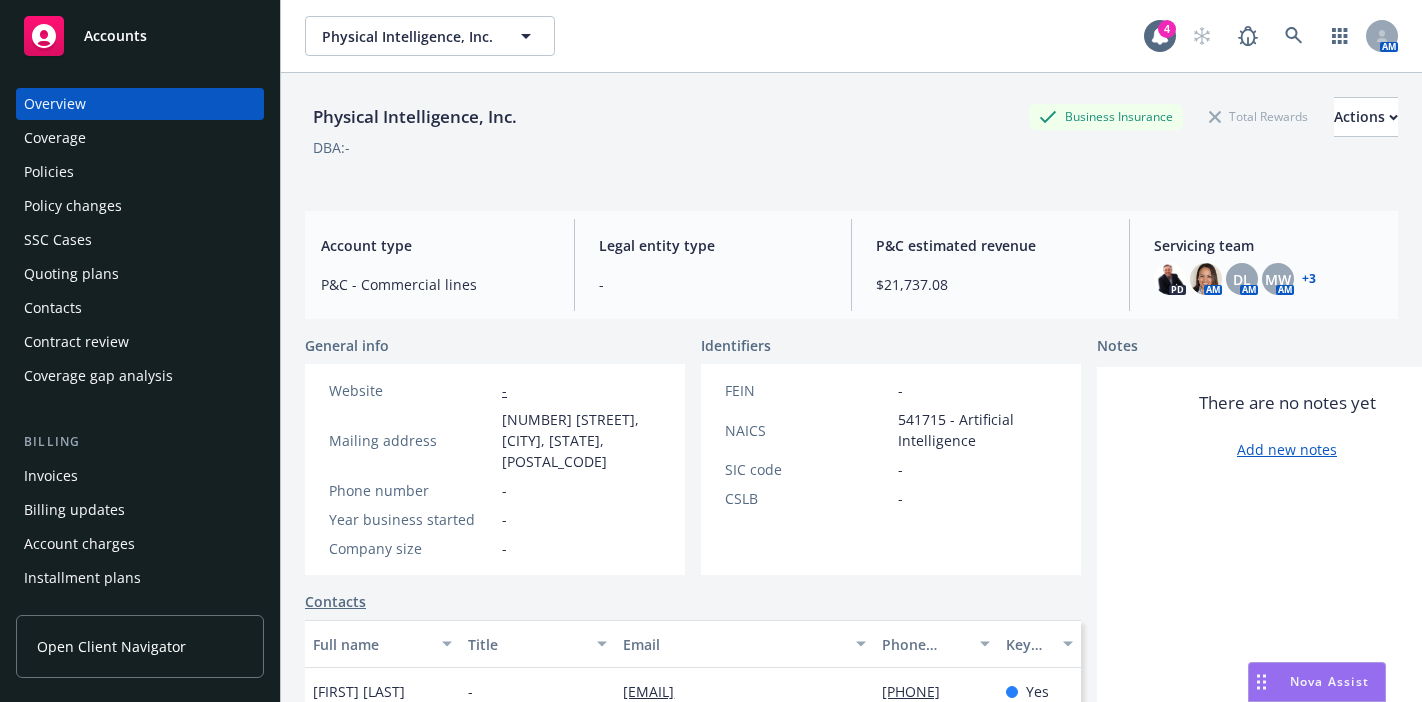 scroll, scrollTop: 0, scrollLeft: 0, axis: both 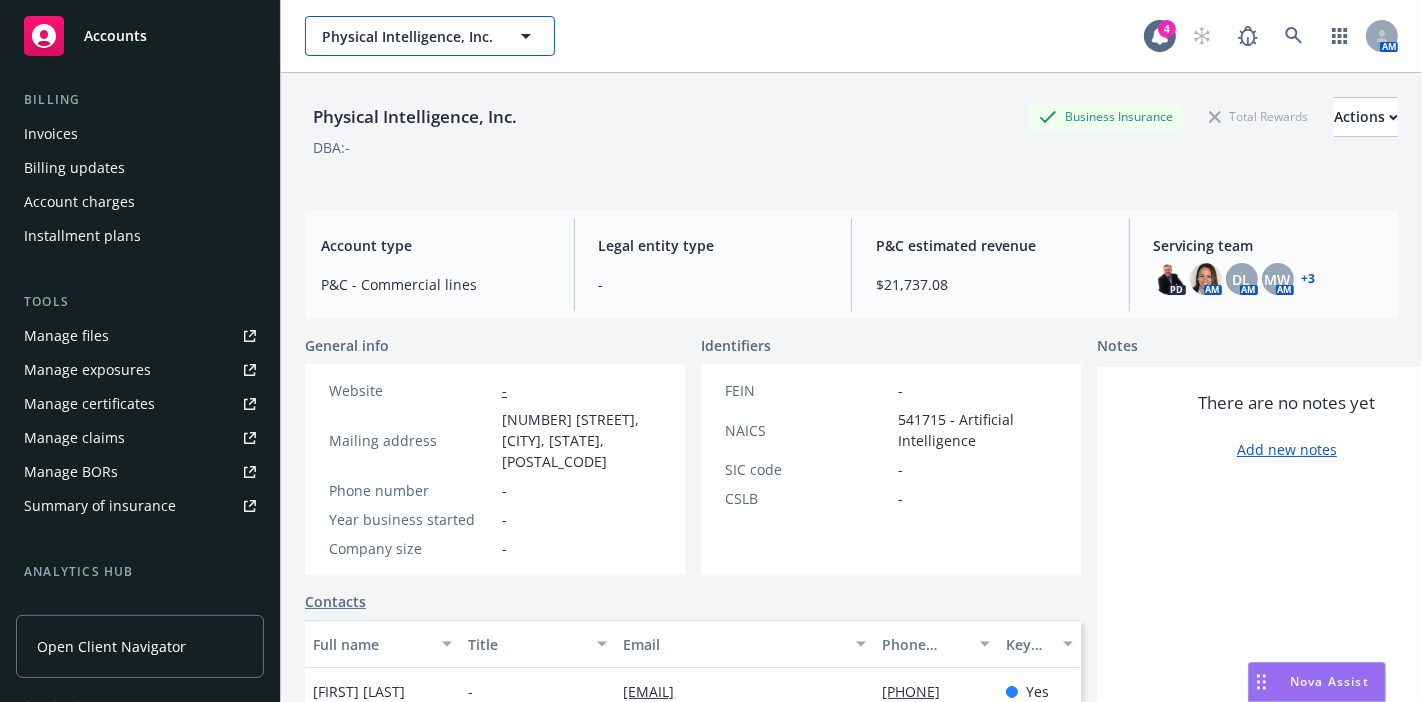 click on "Physical Intelligence, Inc." at bounding box center (408, 36) 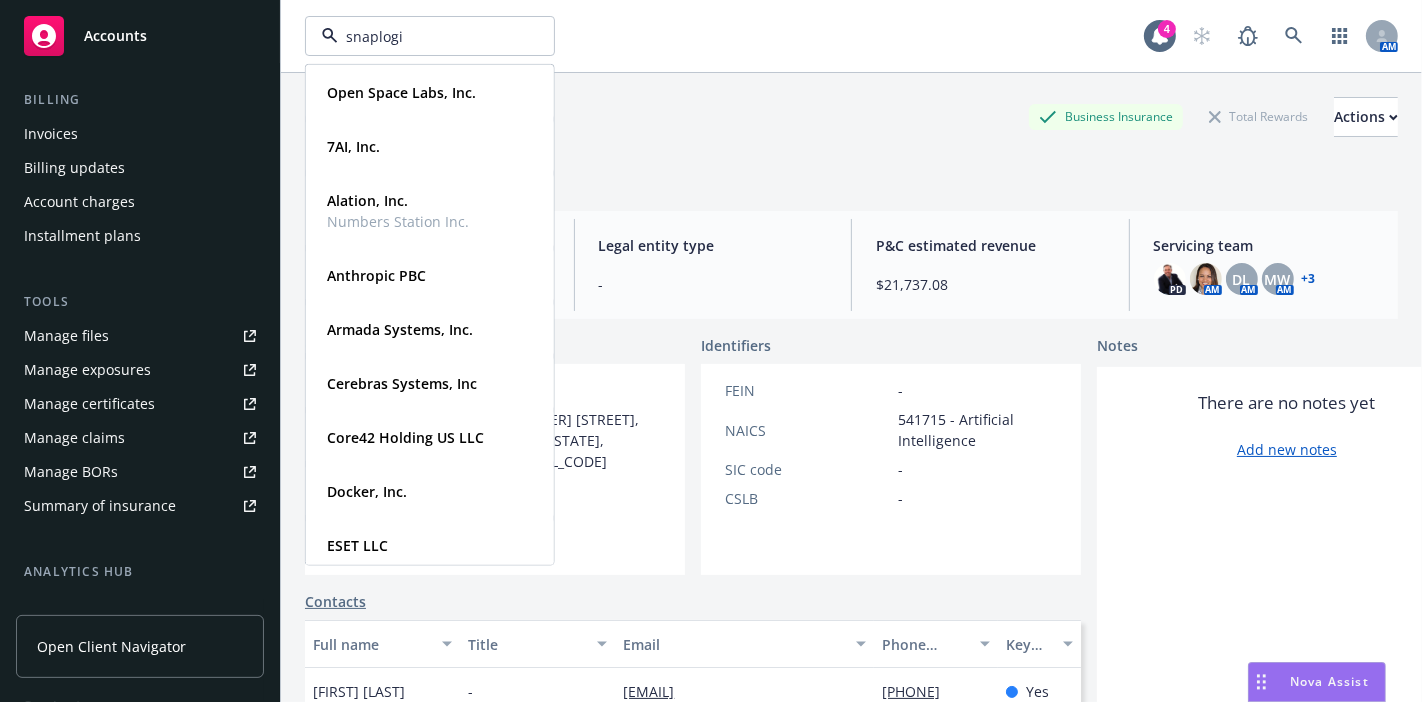 type on "snaplogic" 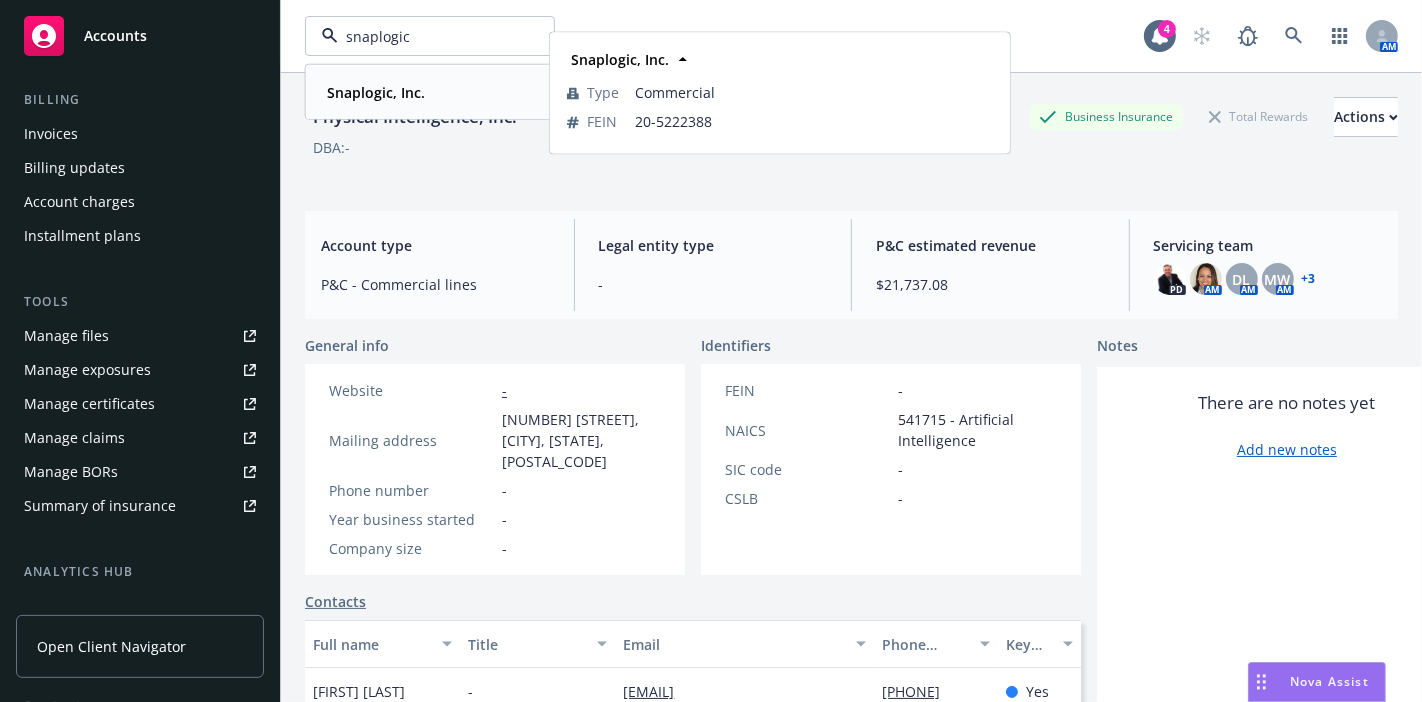 click on "Snaplogic, Inc." at bounding box center (376, 92) 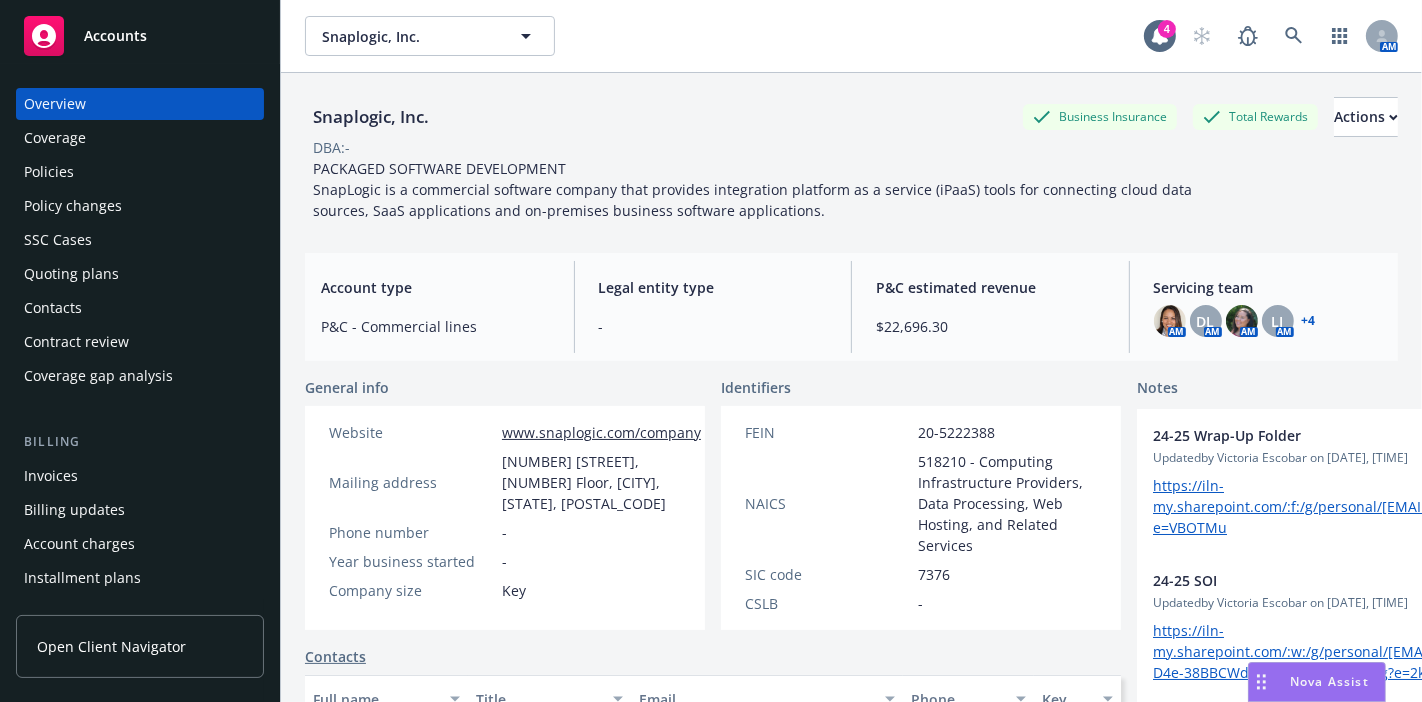 scroll, scrollTop: 600, scrollLeft: 0, axis: vertical 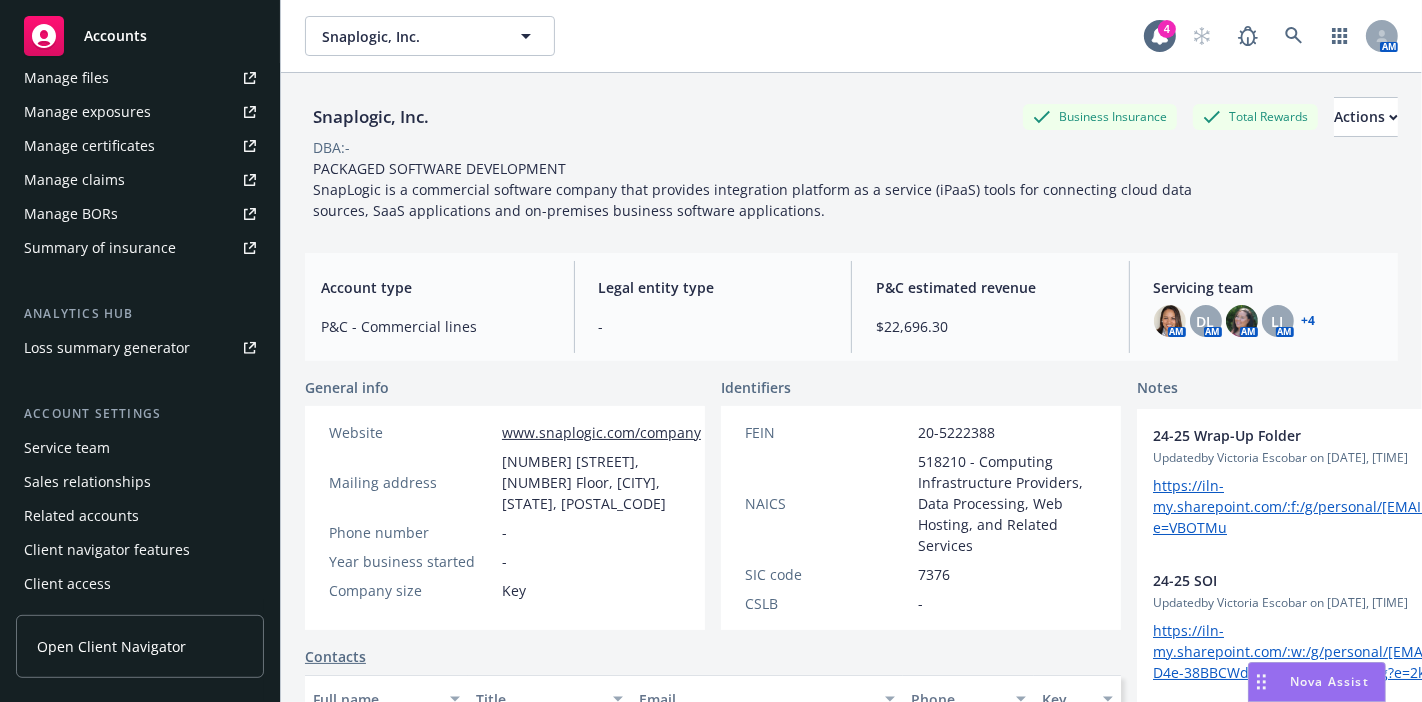 click on "Manage files" at bounding box center [66, 78] 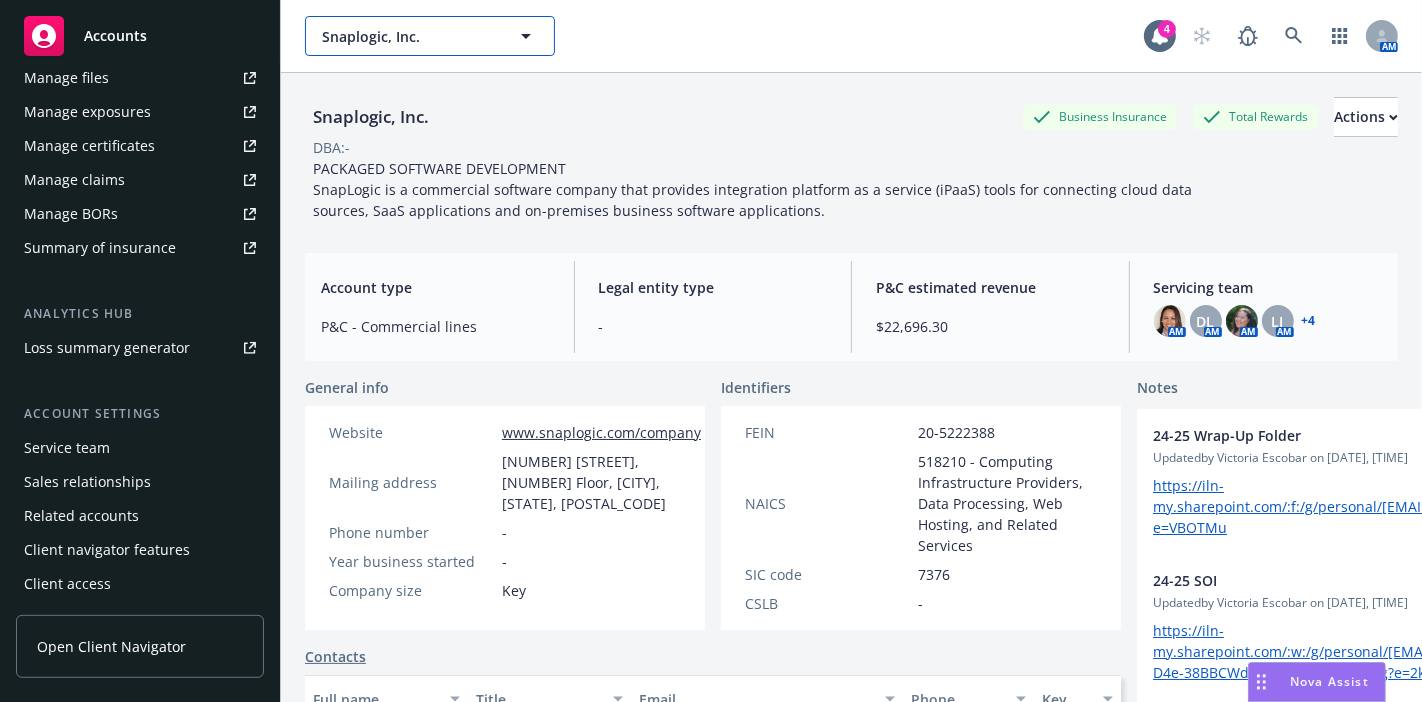 click on "Snaplogic, Inc." at bounding box center (408, 36) 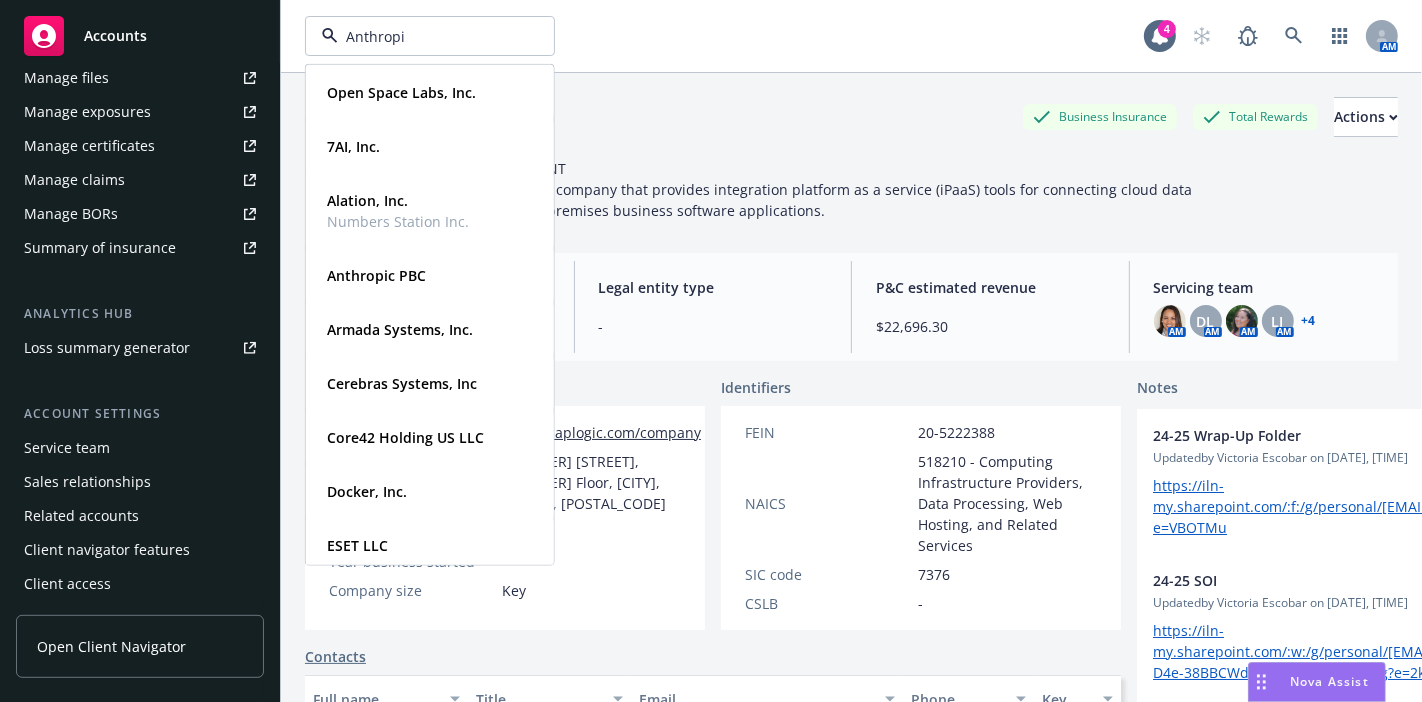 type on "Anthropic" 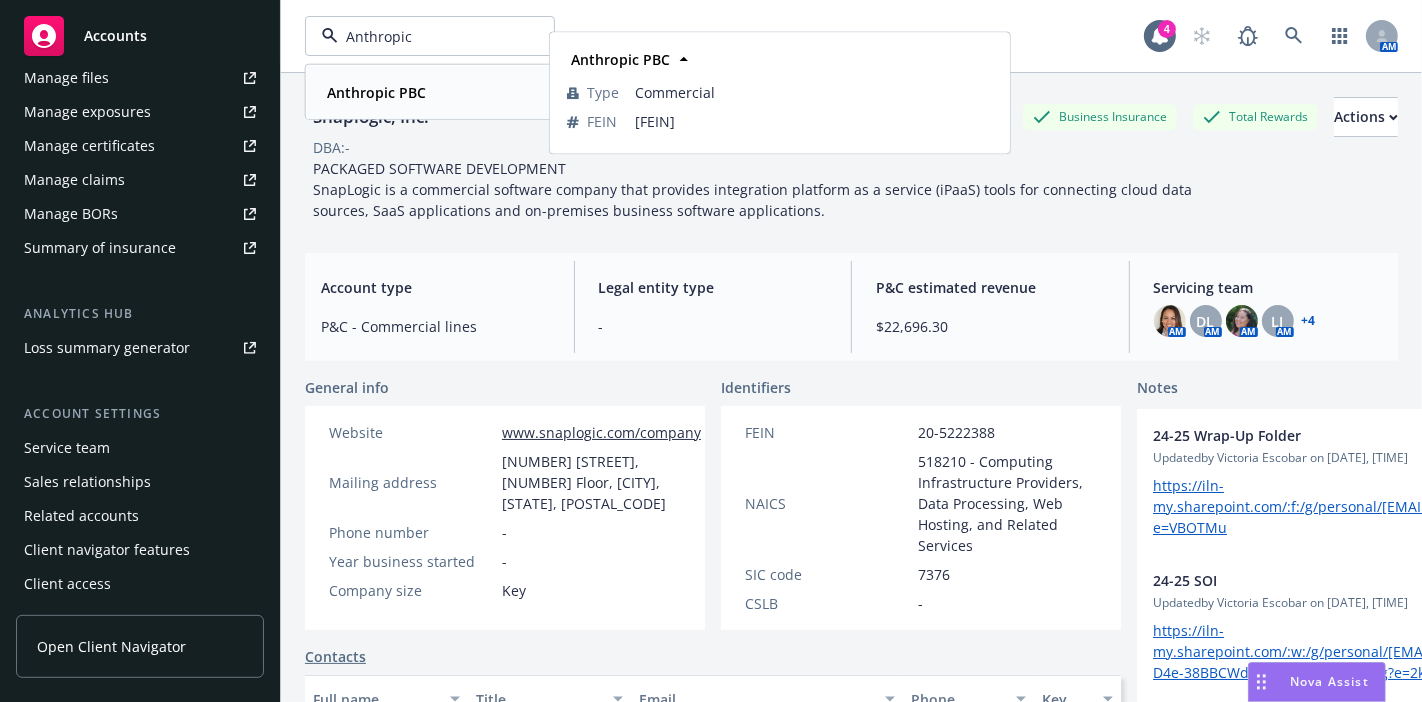 click on "Anthropic PBC Type Commercial FEIN [FEIN]" at bounding box center (430, 92) 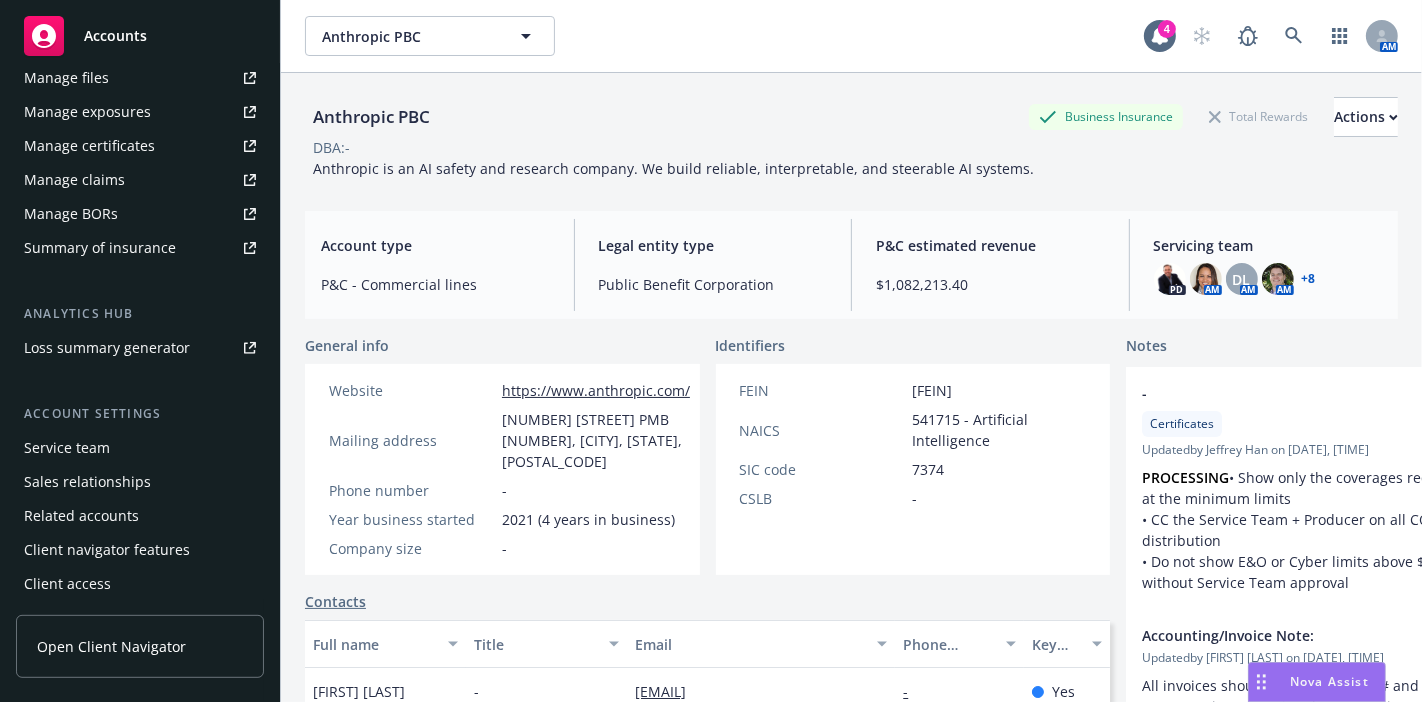 scroll, scrollTop: 0, scrollLeft: 0, axis: both 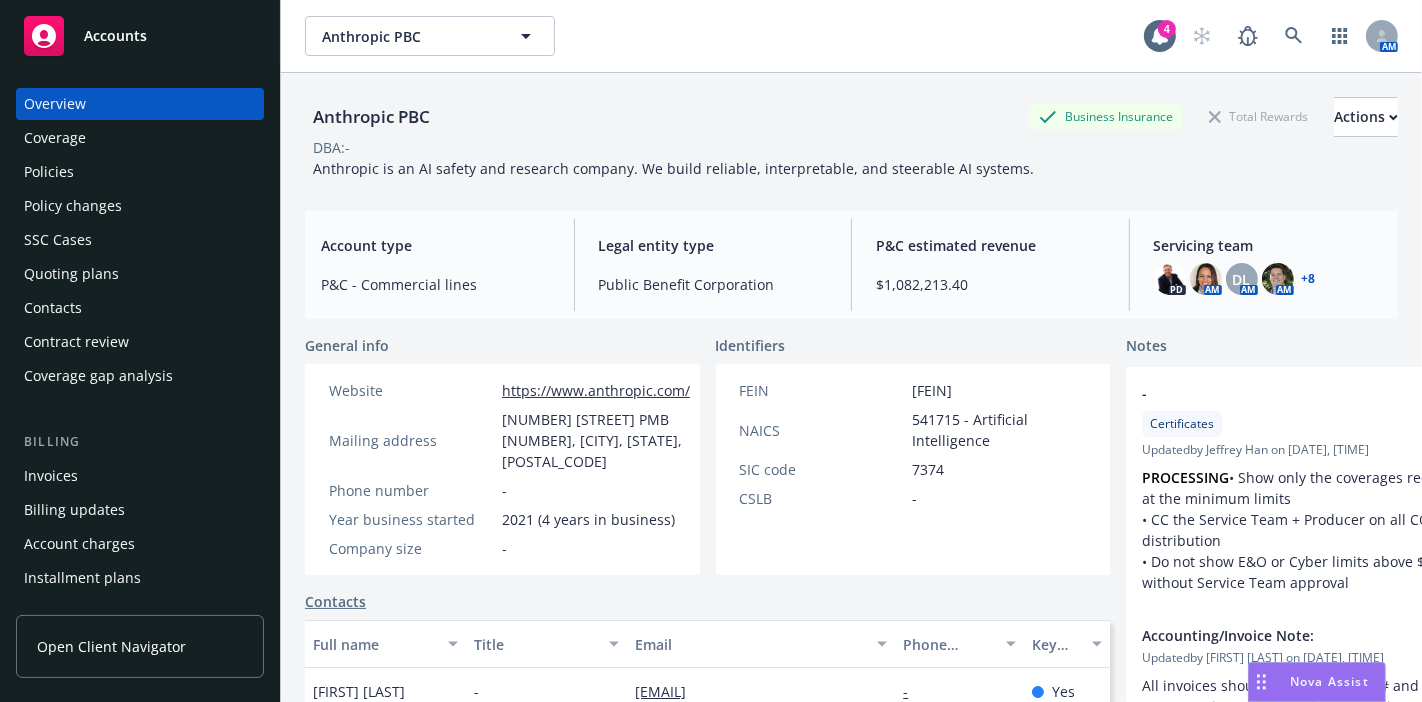 click on "Policies" at bounding box center [49, 172] 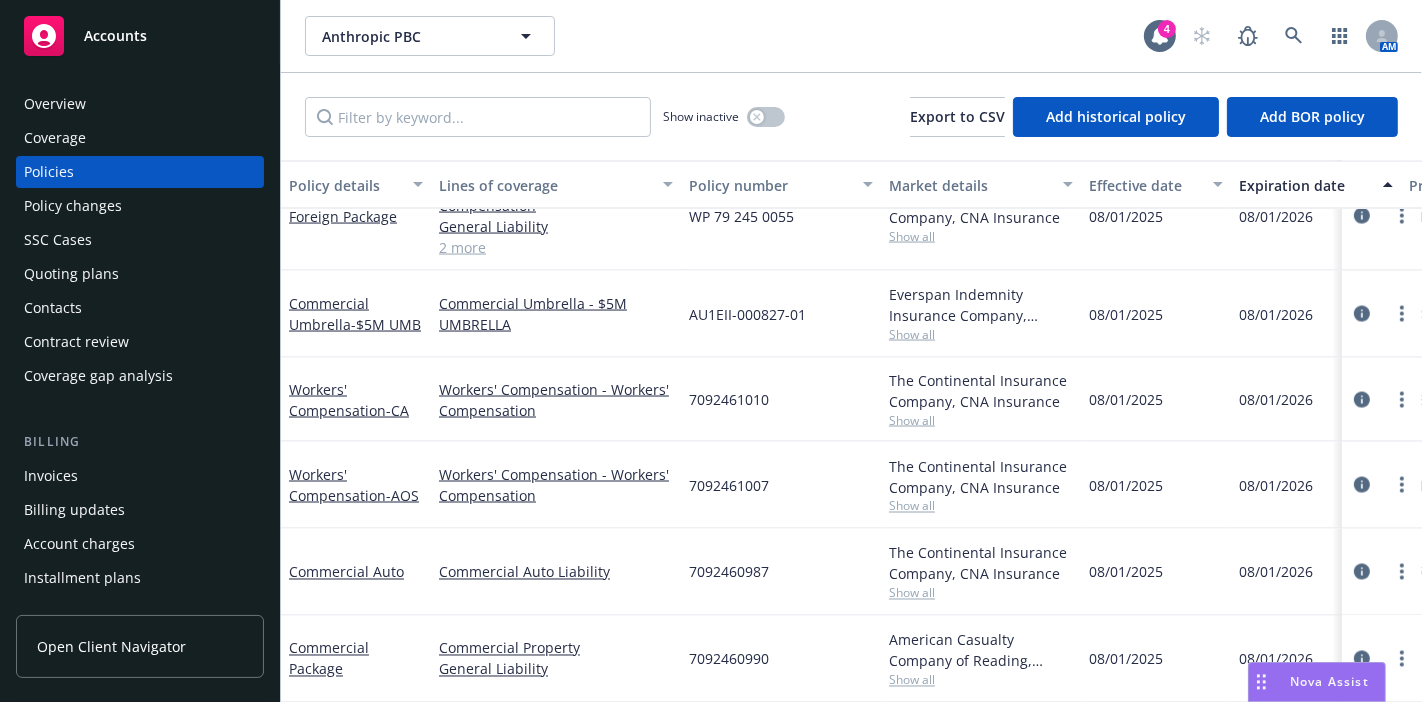 scroll, scrollTop: 2871, scrollLeft: 0, axis: vertical 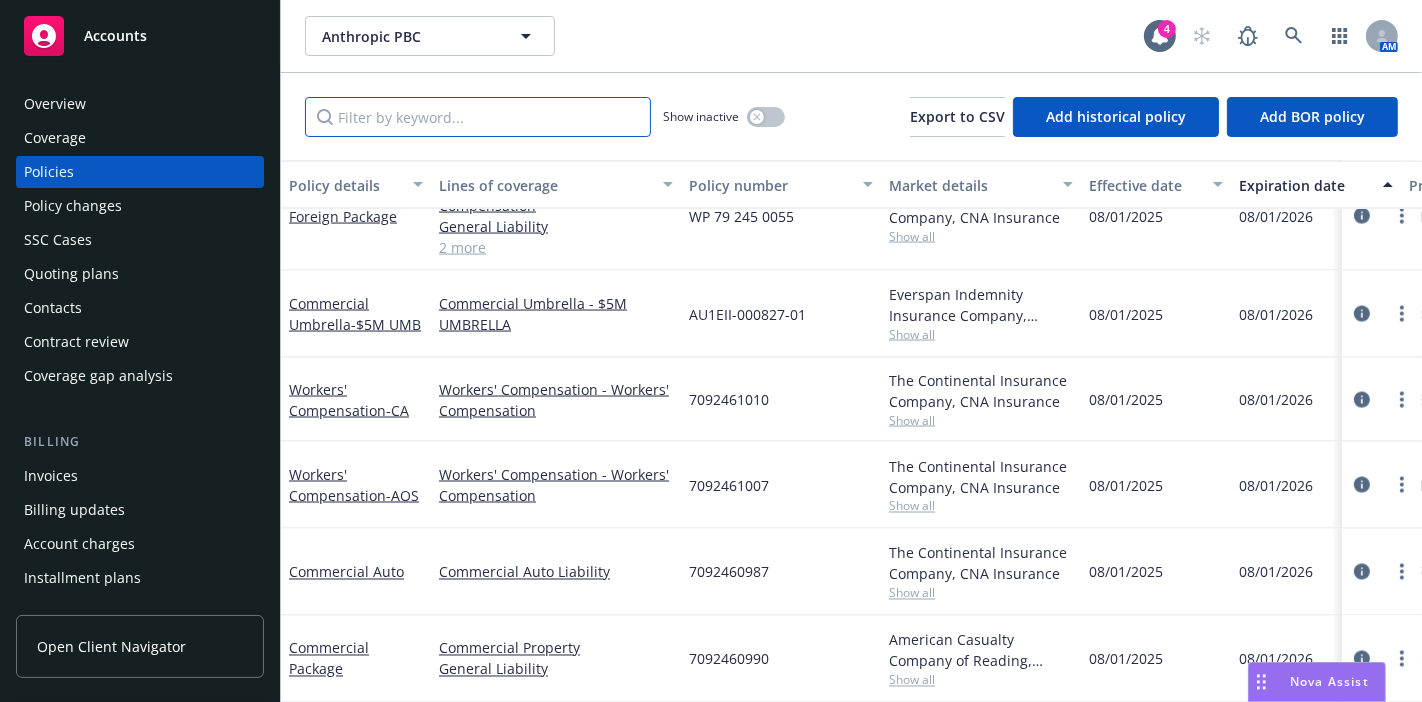 click at bounding box center [478, 117] 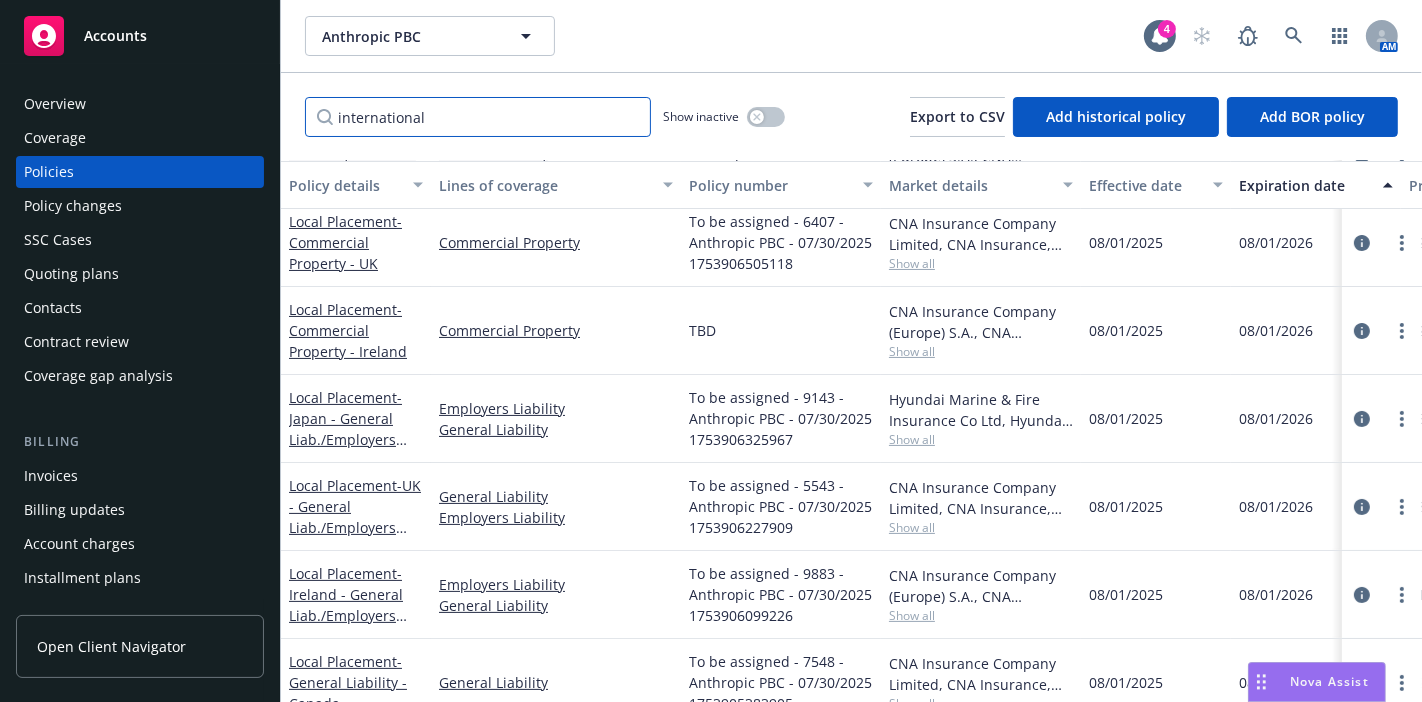 scroll, scrollTop: 0, scrollLeft: 0, axis: both 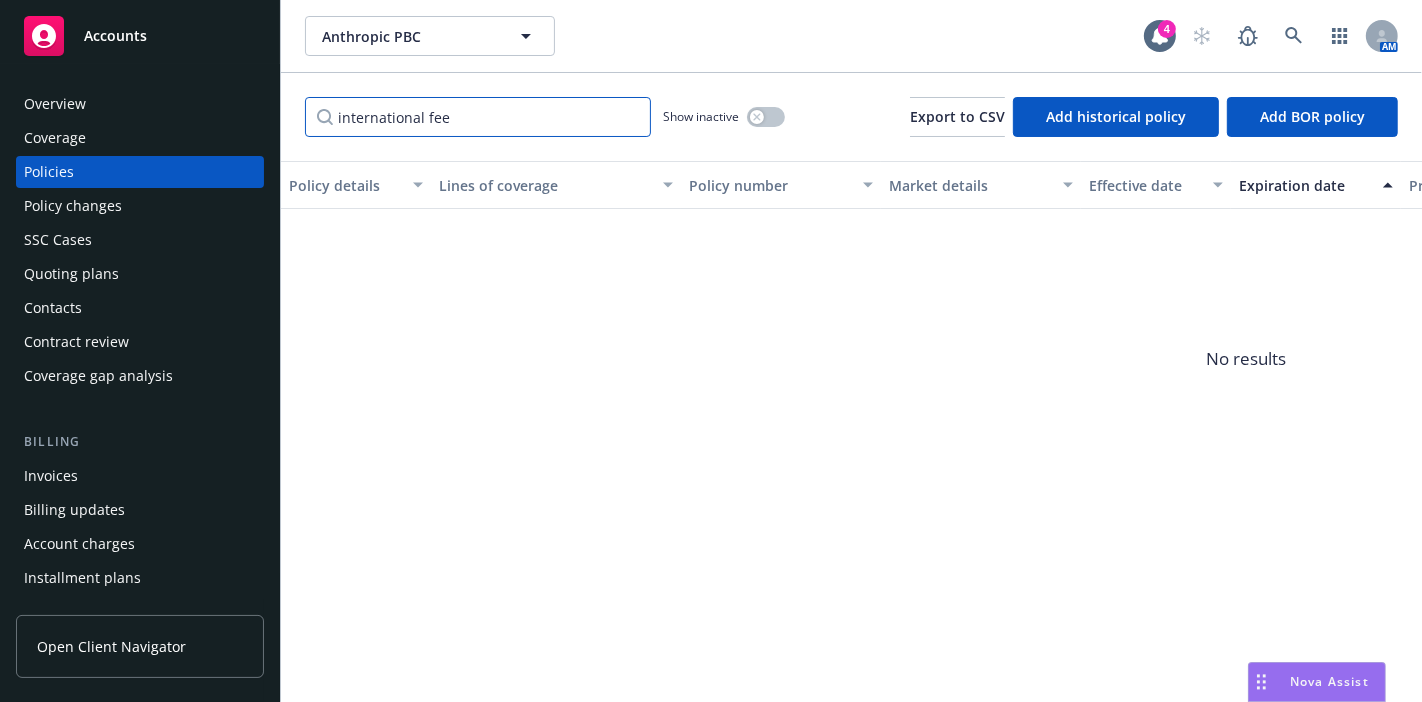 drag, startPoint x: 425, startPoint y: 115, endPoint x: 330, endPoint y: 116, distance: 95.005264 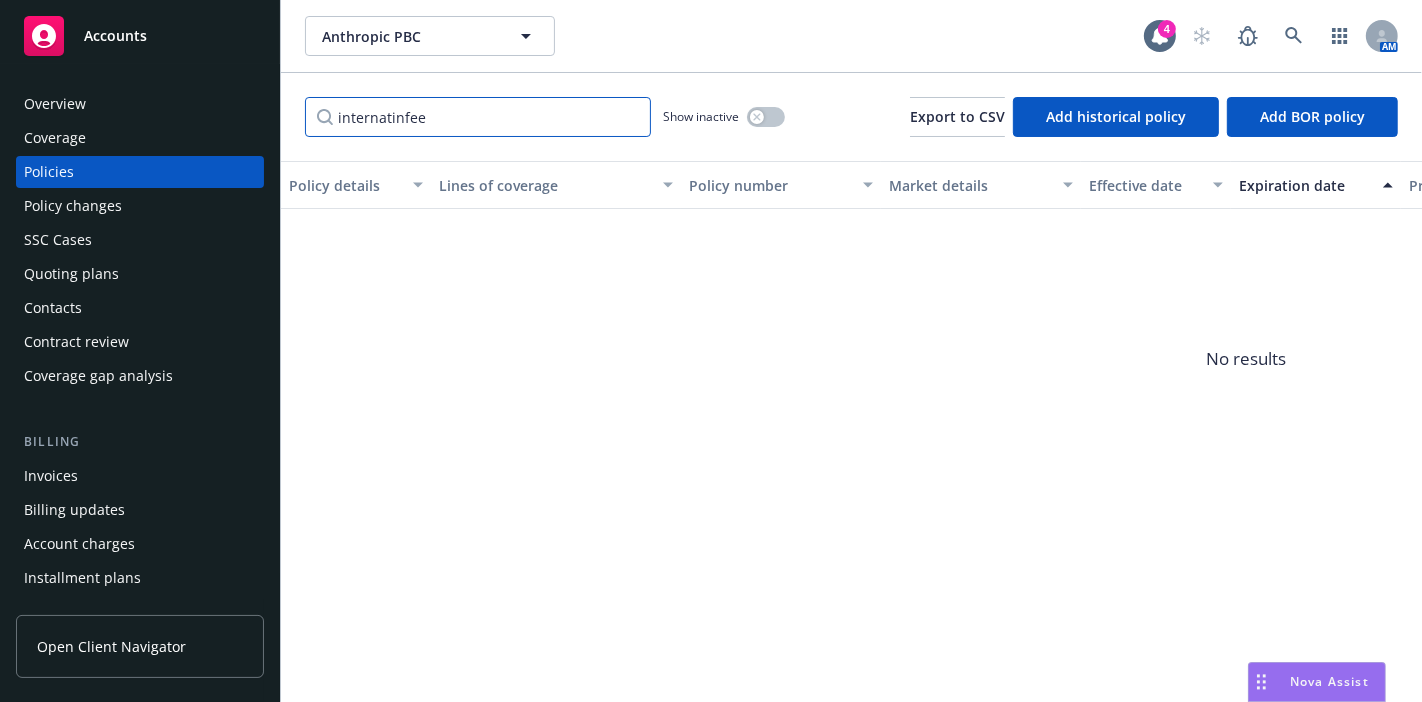 type on "internatifee" 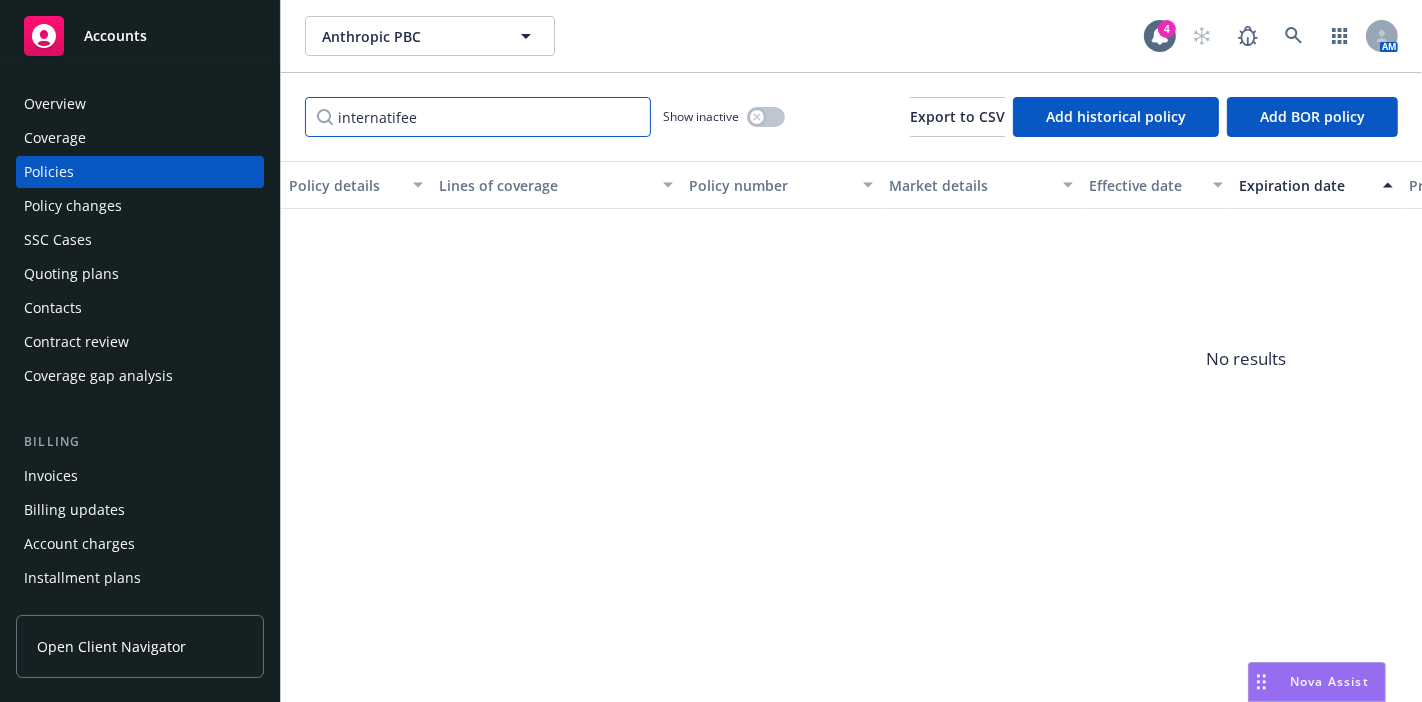 click on "internatifee" at bounding box center (478, 117) 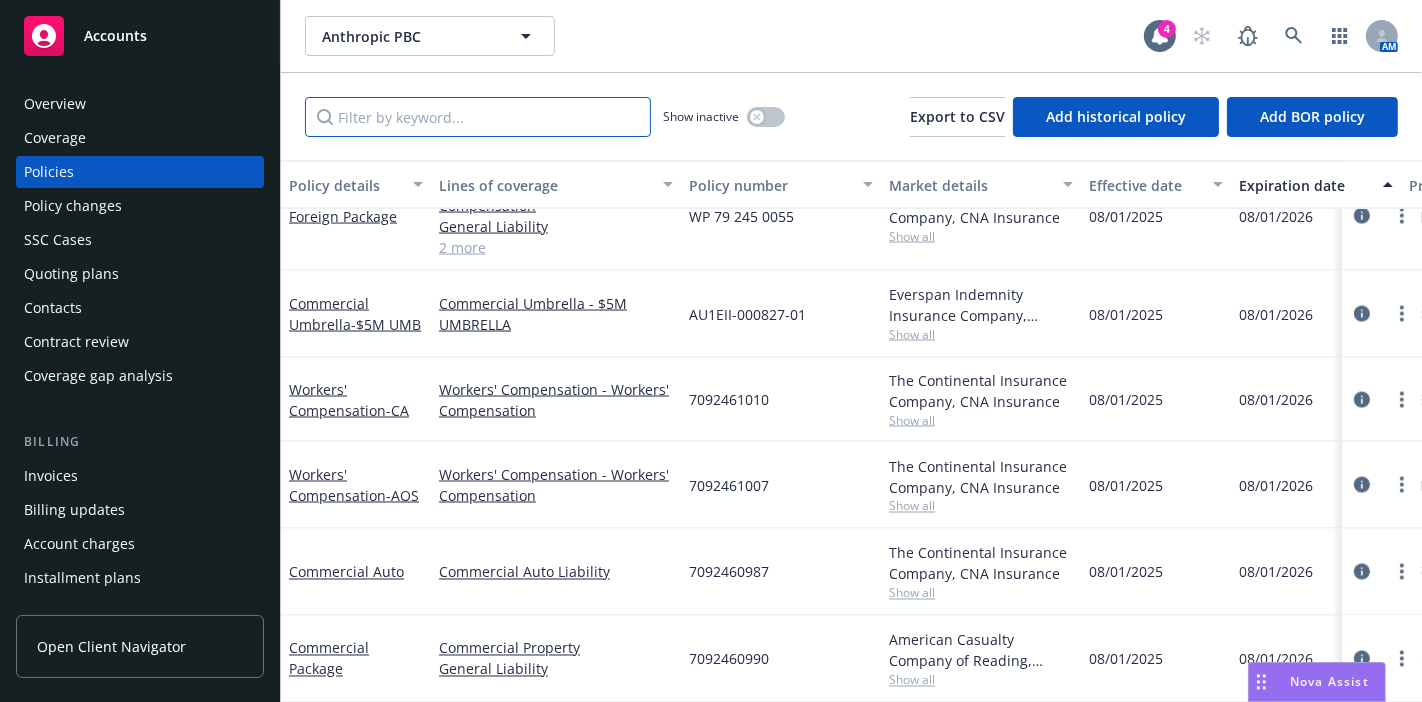 scroll, scrollTop: 2871, scrollLeft: 0, axis: vertical 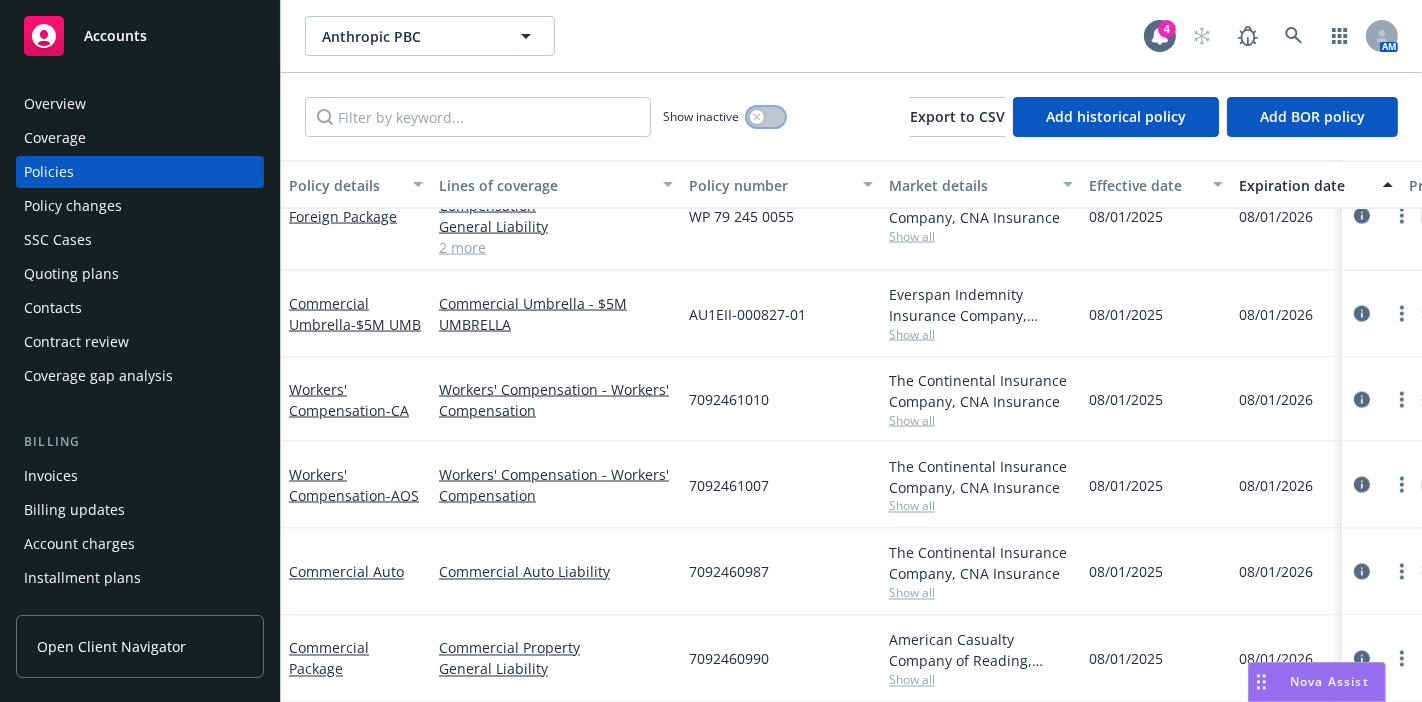 click at bounding box center [766, 117] 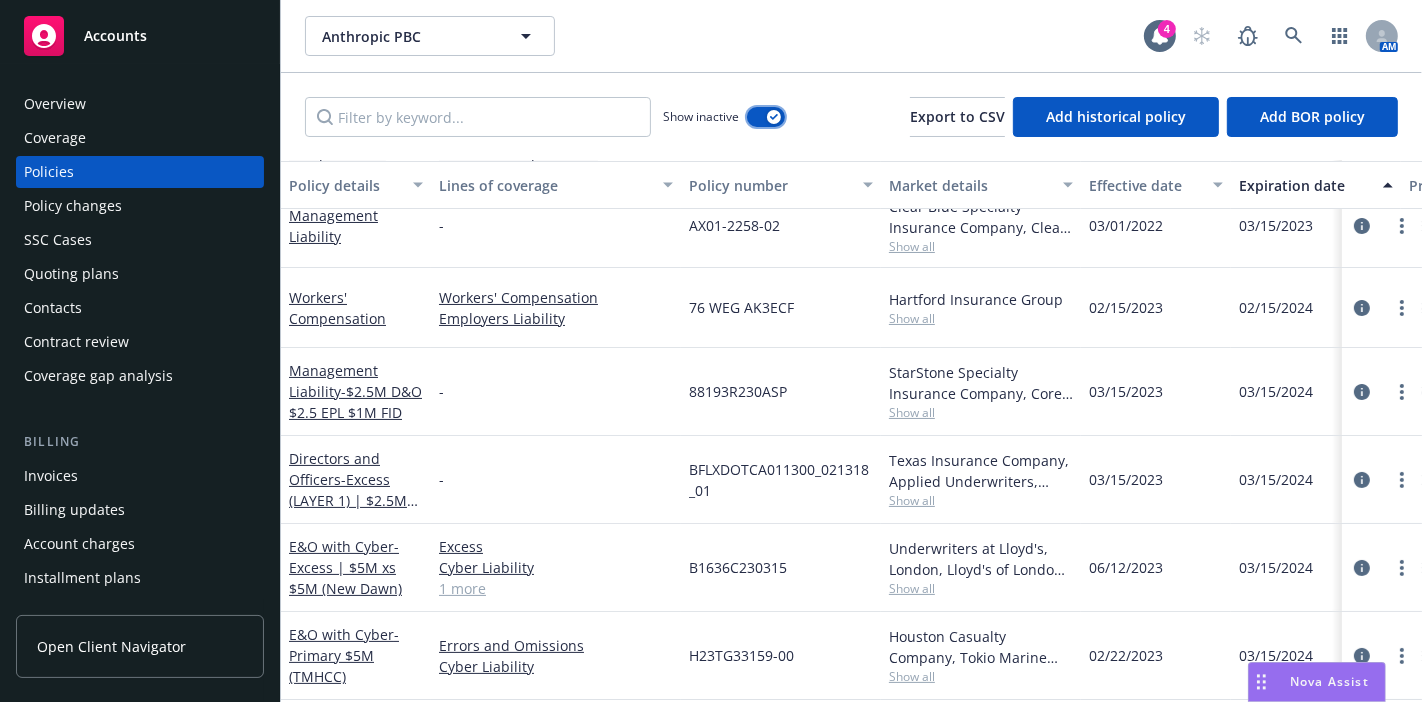 scroll, scrollTop: 0, scrollLeft: 0, axis: both 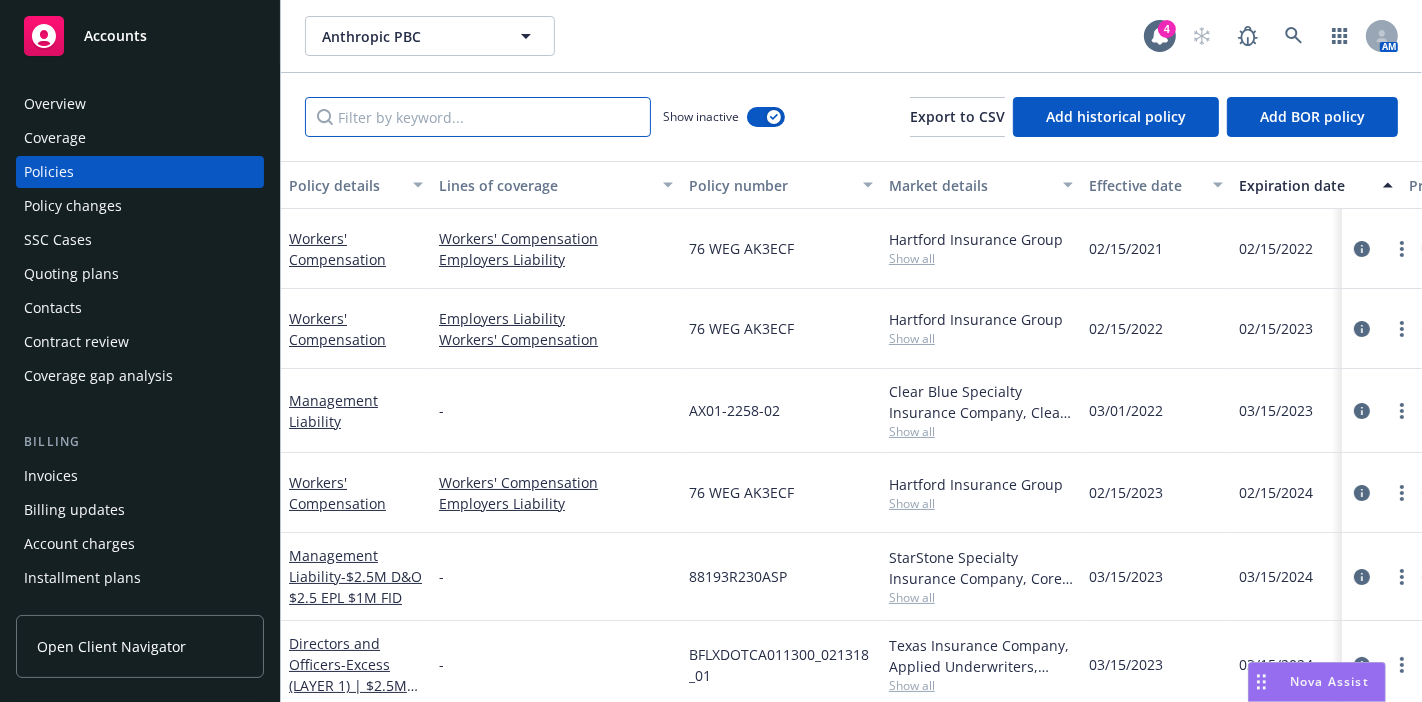 click at bounding box center (478, 117) 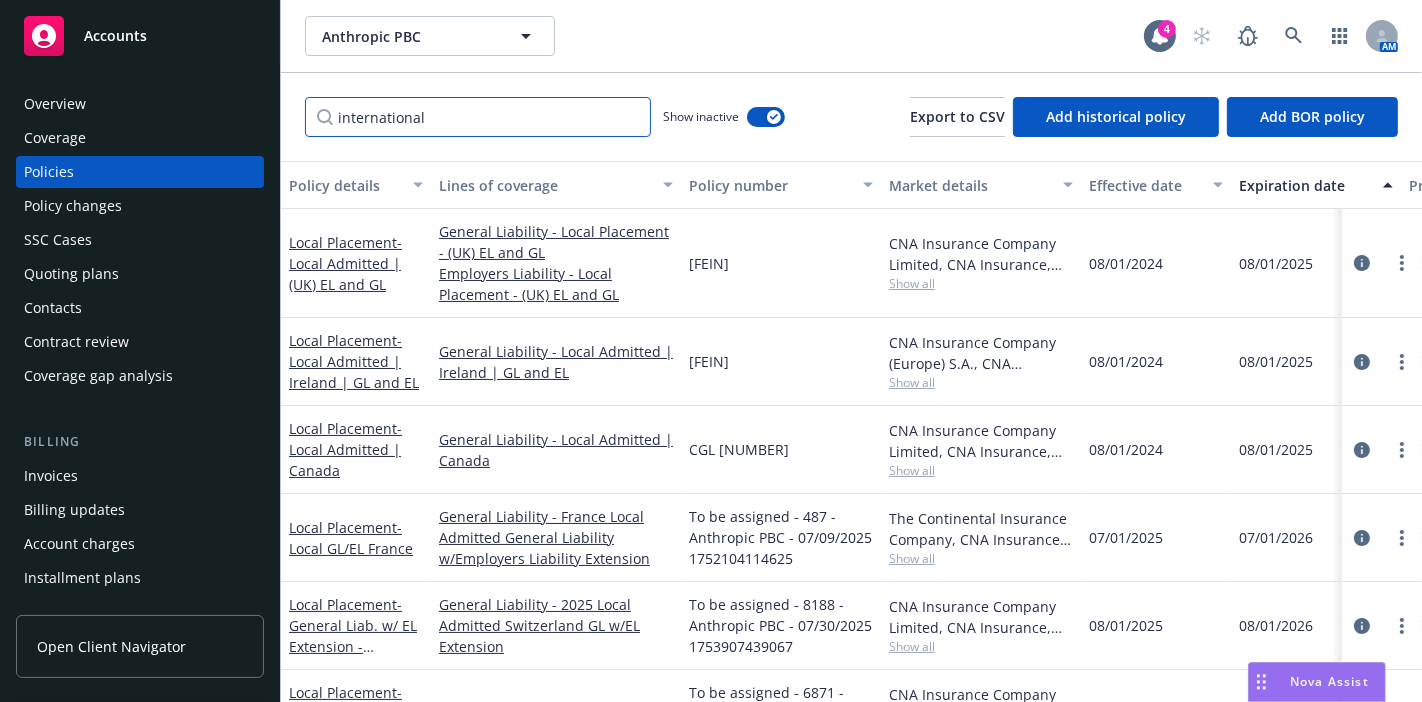 type on "international" 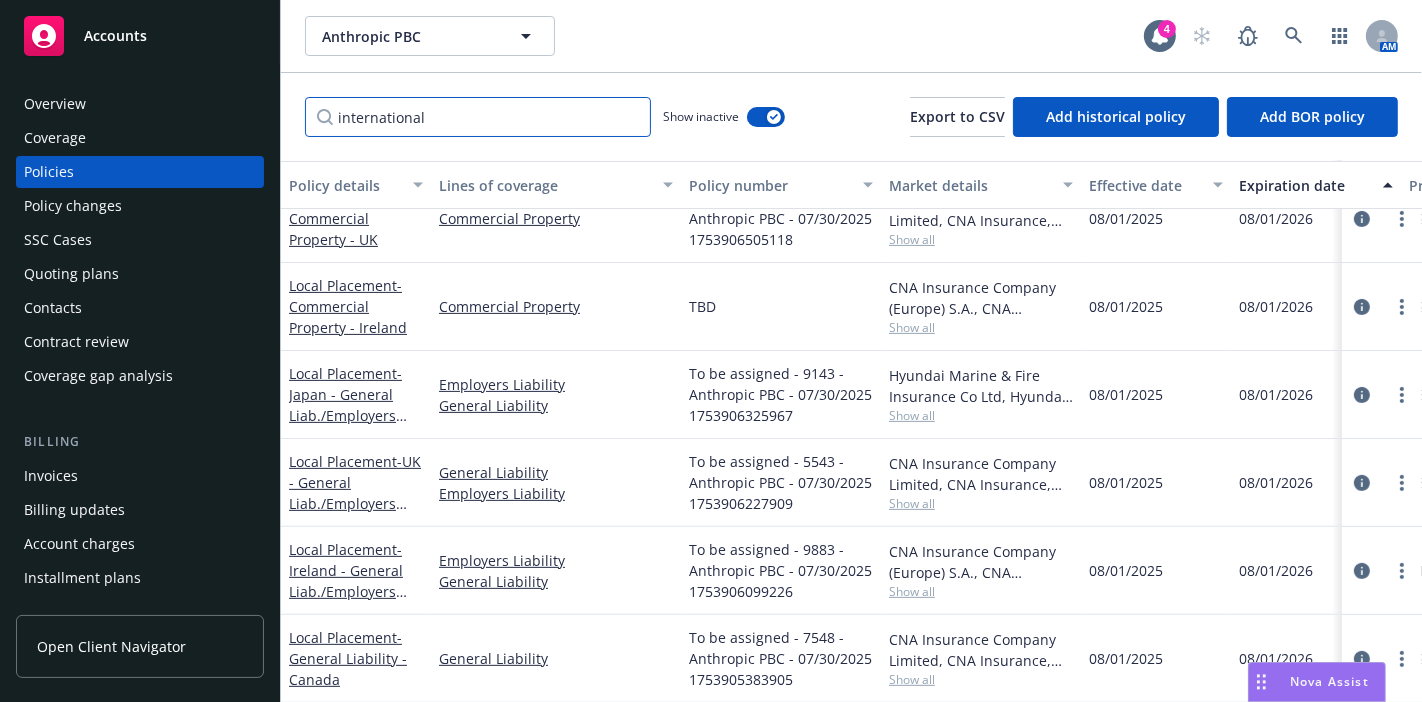 scroll, scrollTop: 537, scrollLeft: 0, axis: vertical 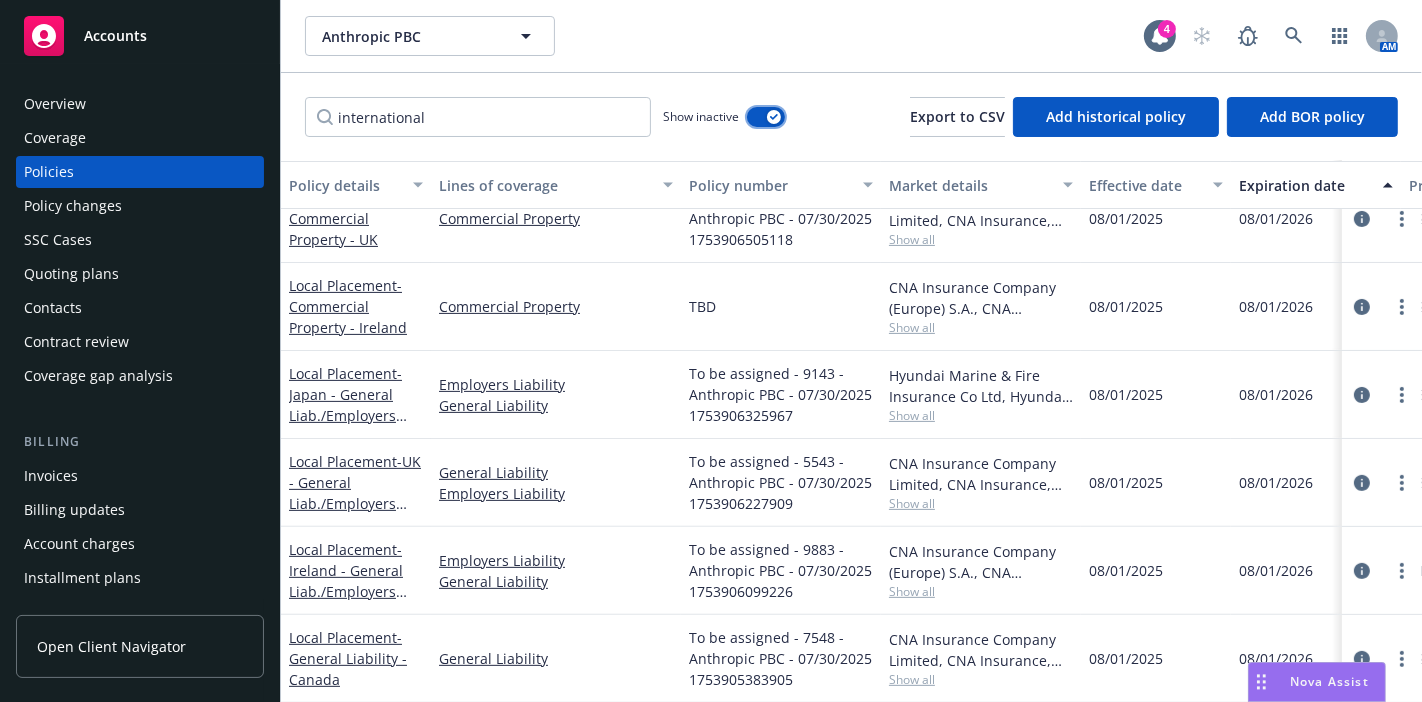 click at bounding box center [766, 117] 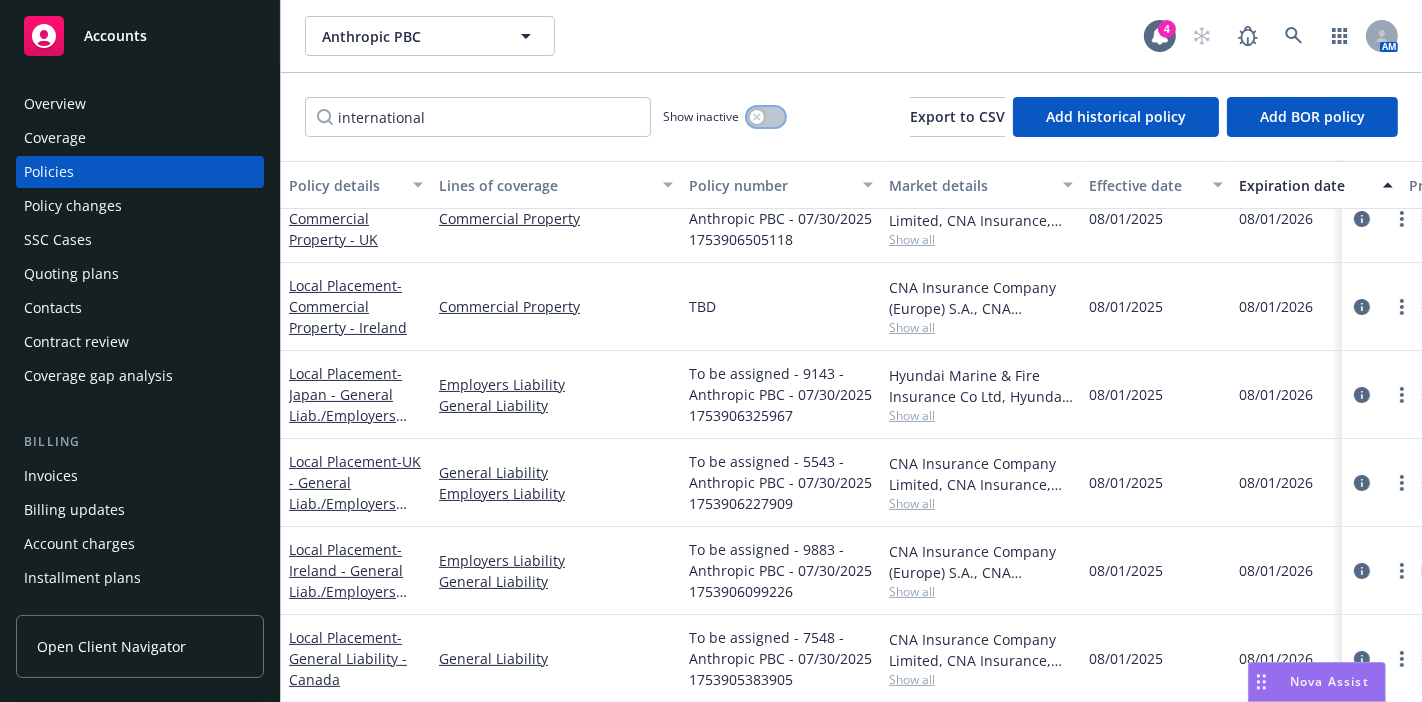 scroll, scrollTop: 274, scrollLeft: 0, axis: vertical 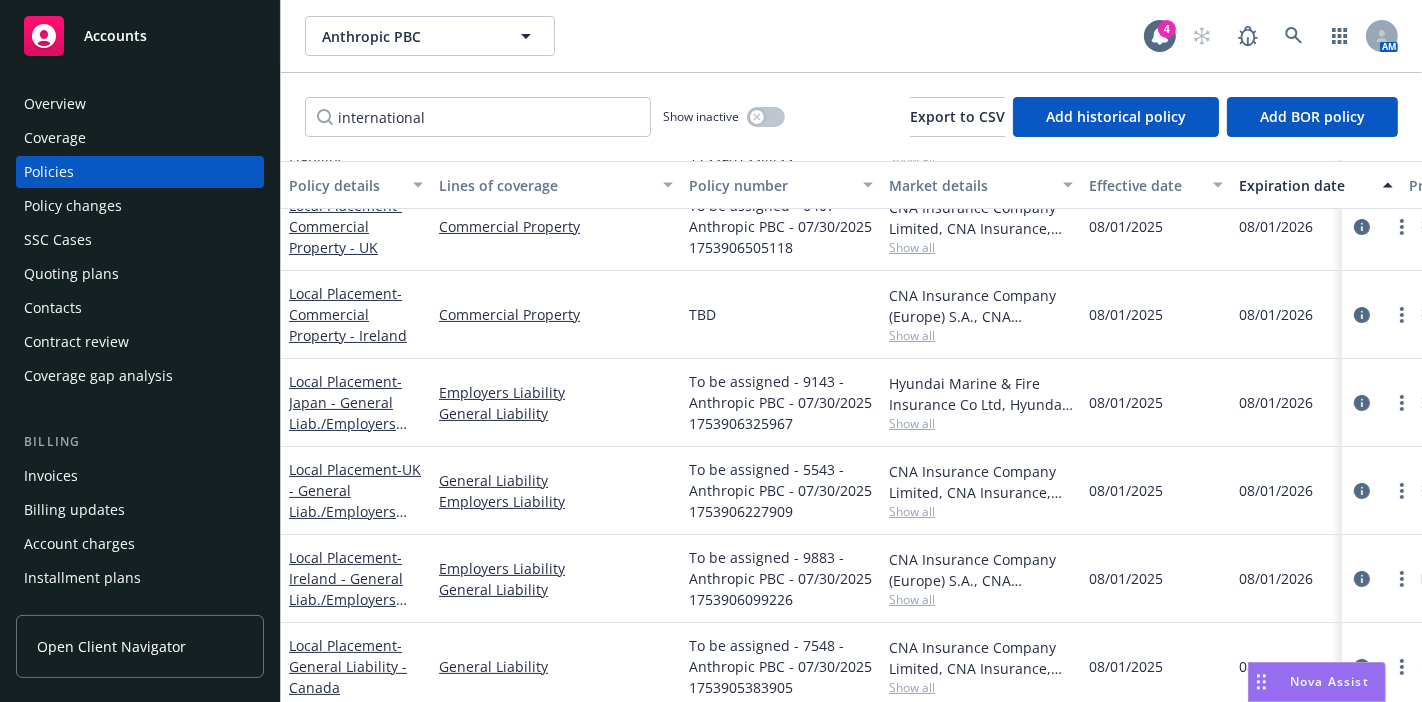 click on "Account charges" at bounding box center [79, 544] 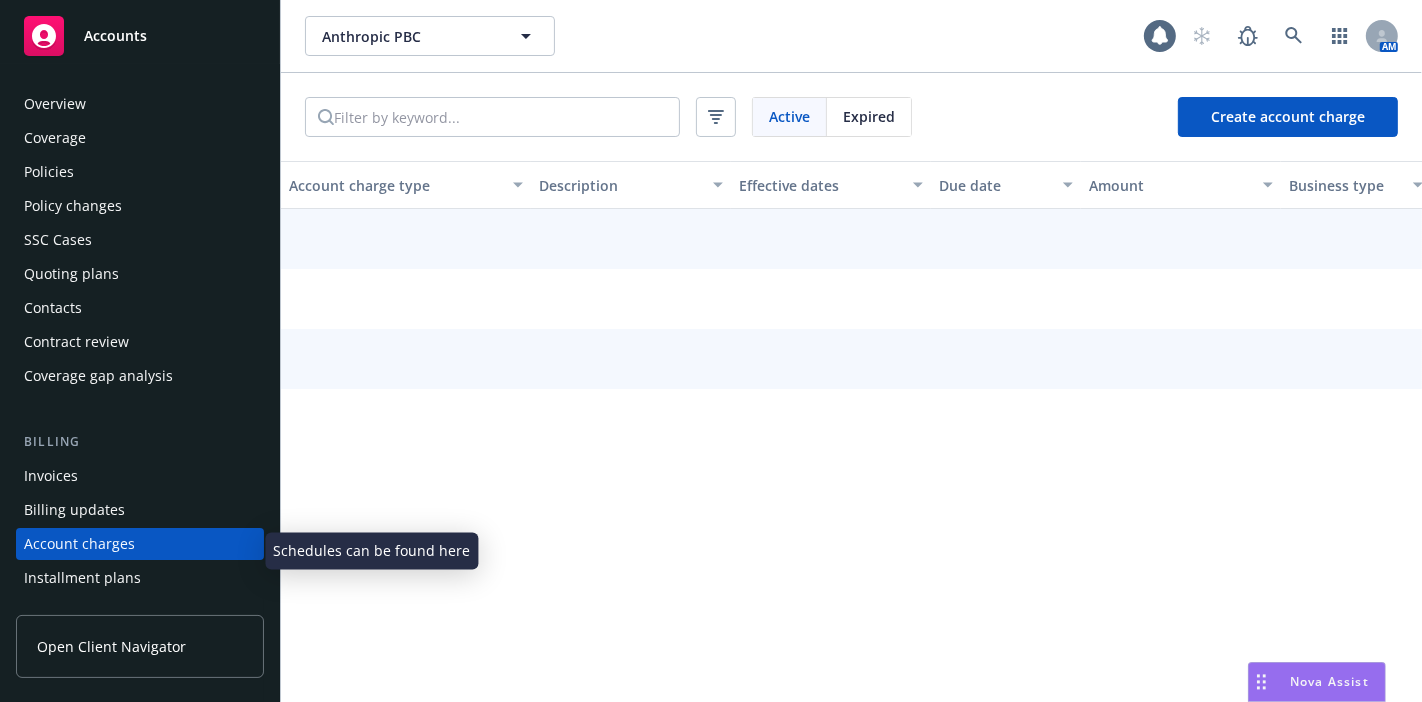 scroll, scrollTop: 160, scrollLeft: 0, axis: vertical 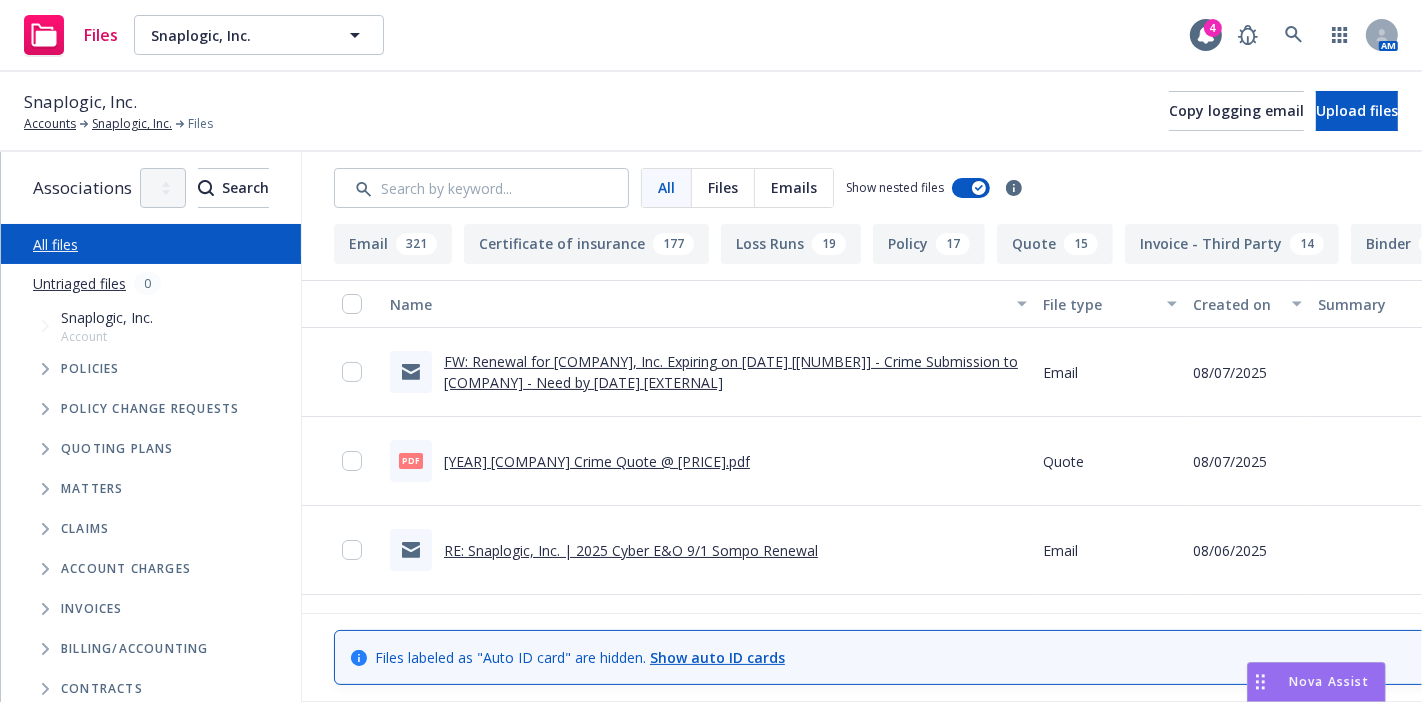 click at bounding box center (45, 369) 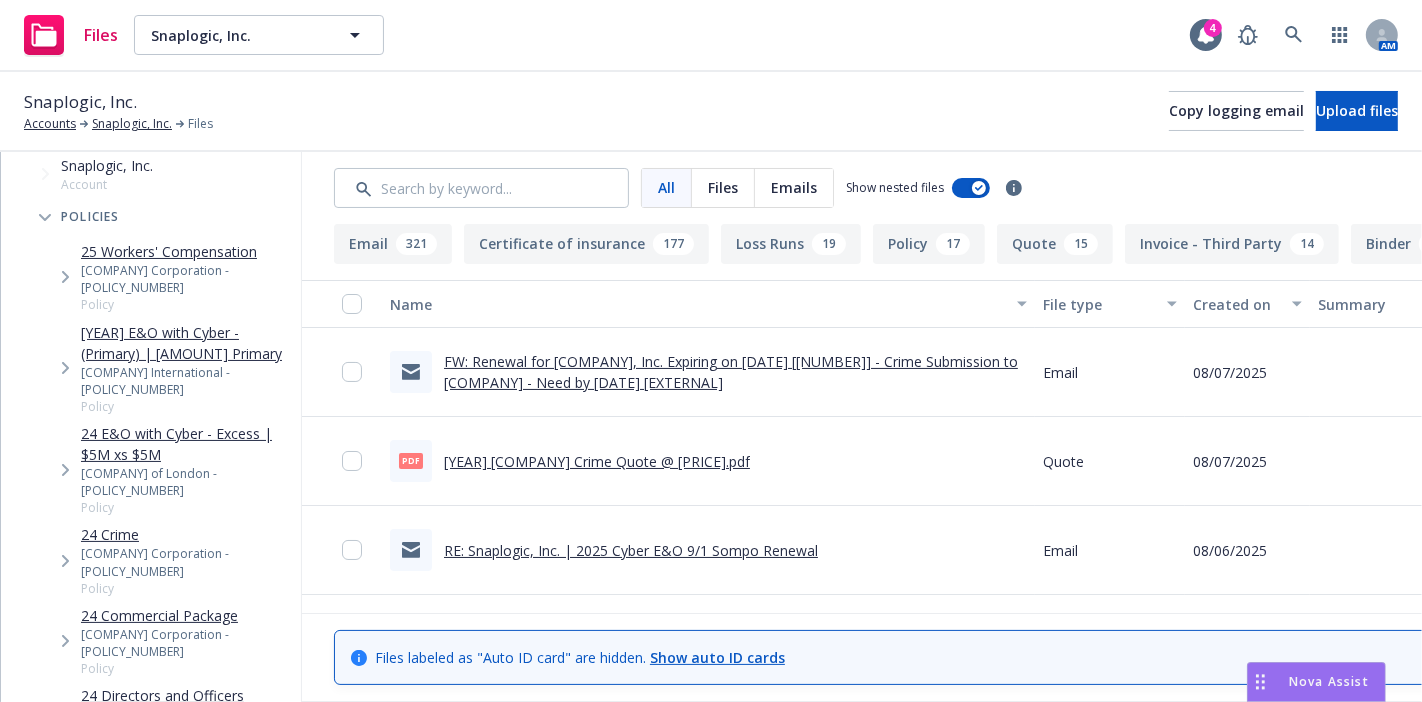 scroll, scrollTop: 170, scrollLeft: 0, axis: vertical 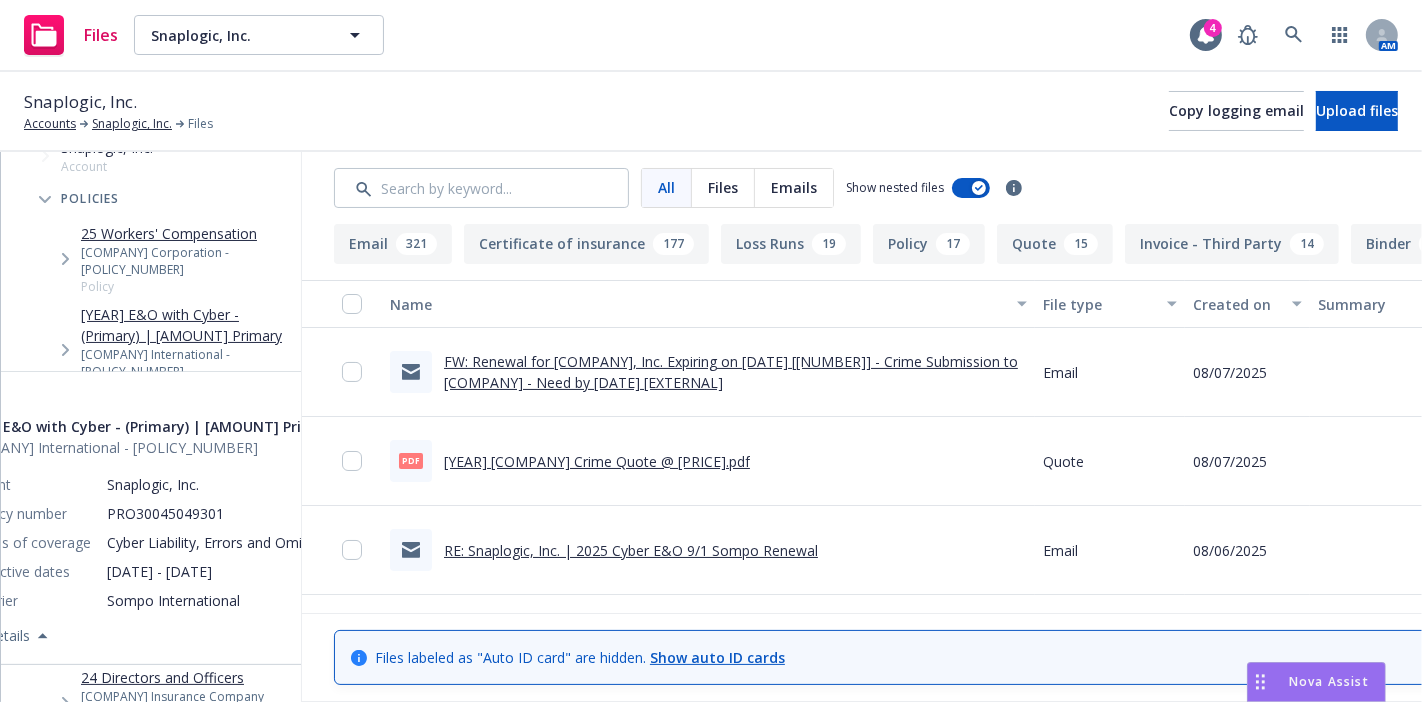 click on "24 E&O with Cyber - (Primary) | $5M Primary" at bounding box center (187, 325) 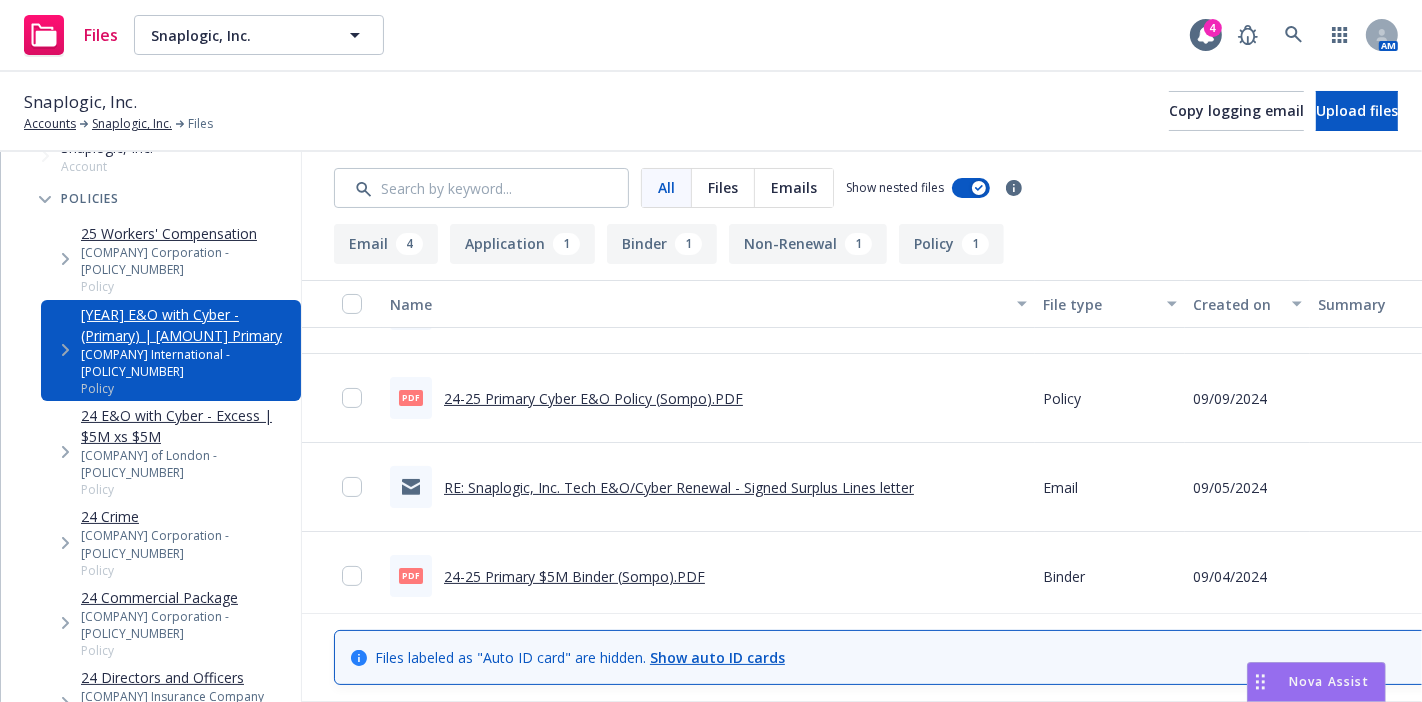 scroll, scrollTop: 328, scrollLeft: 0, axis: vertical 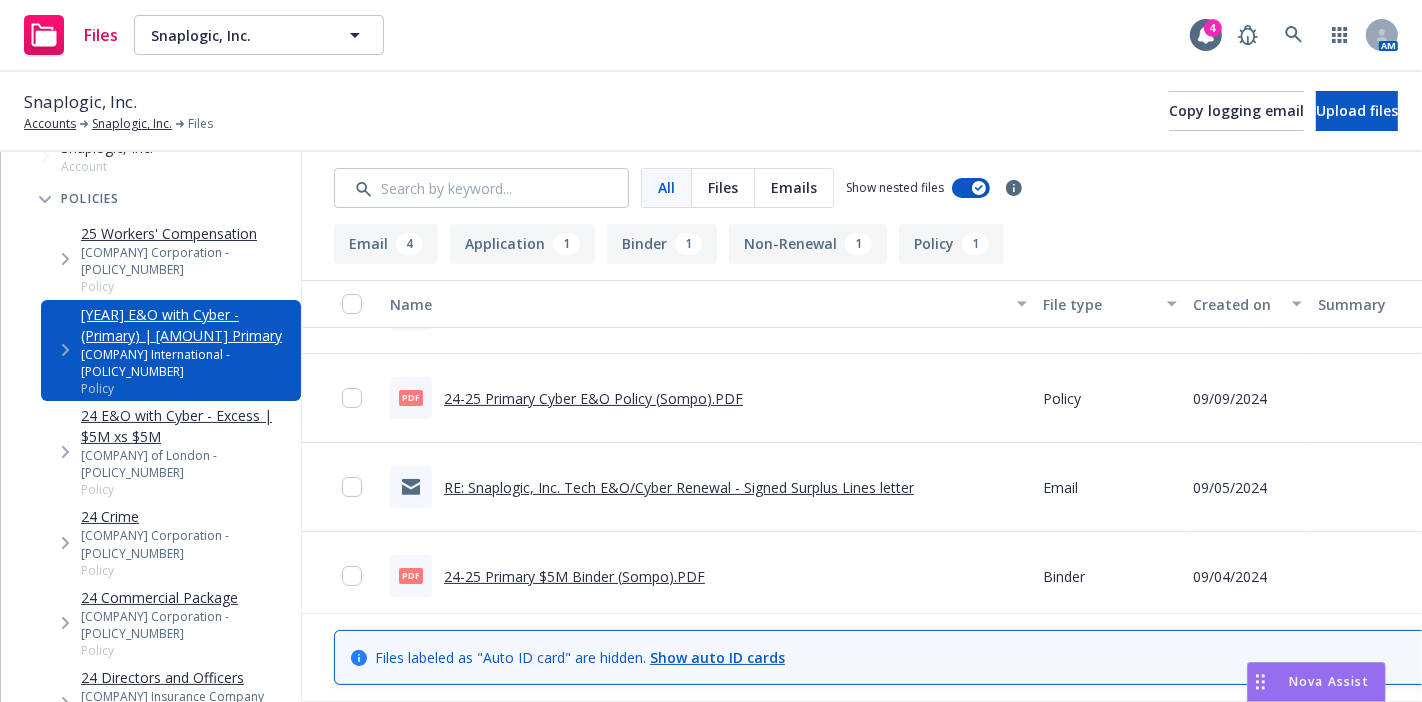 click on "24-25 Primary Cyber E&O Policy (Sompo).PDF" at bounding box center [593, 398] 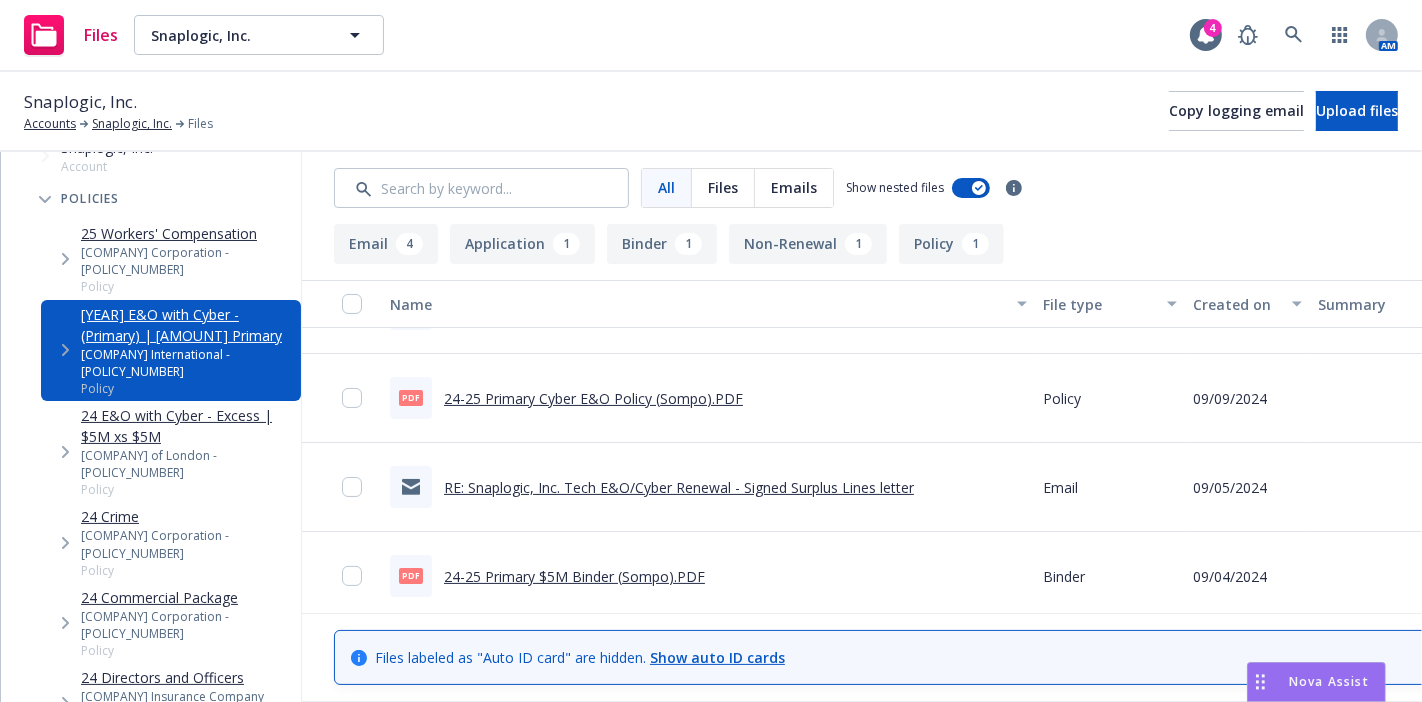 scroll, scrollTop: 170, scrollLeft: 0, axis: vertical 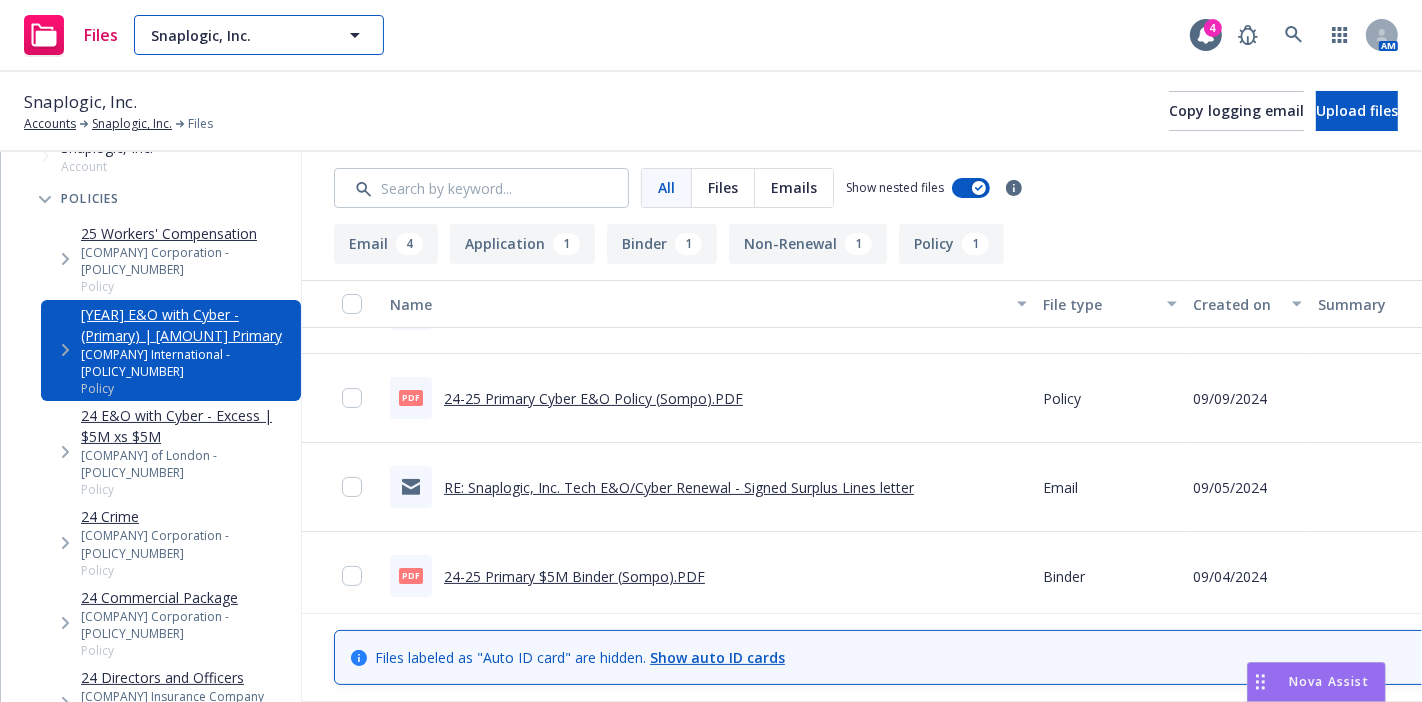 click on "Snaplogic, Inc." at bounding box center [259, 35] 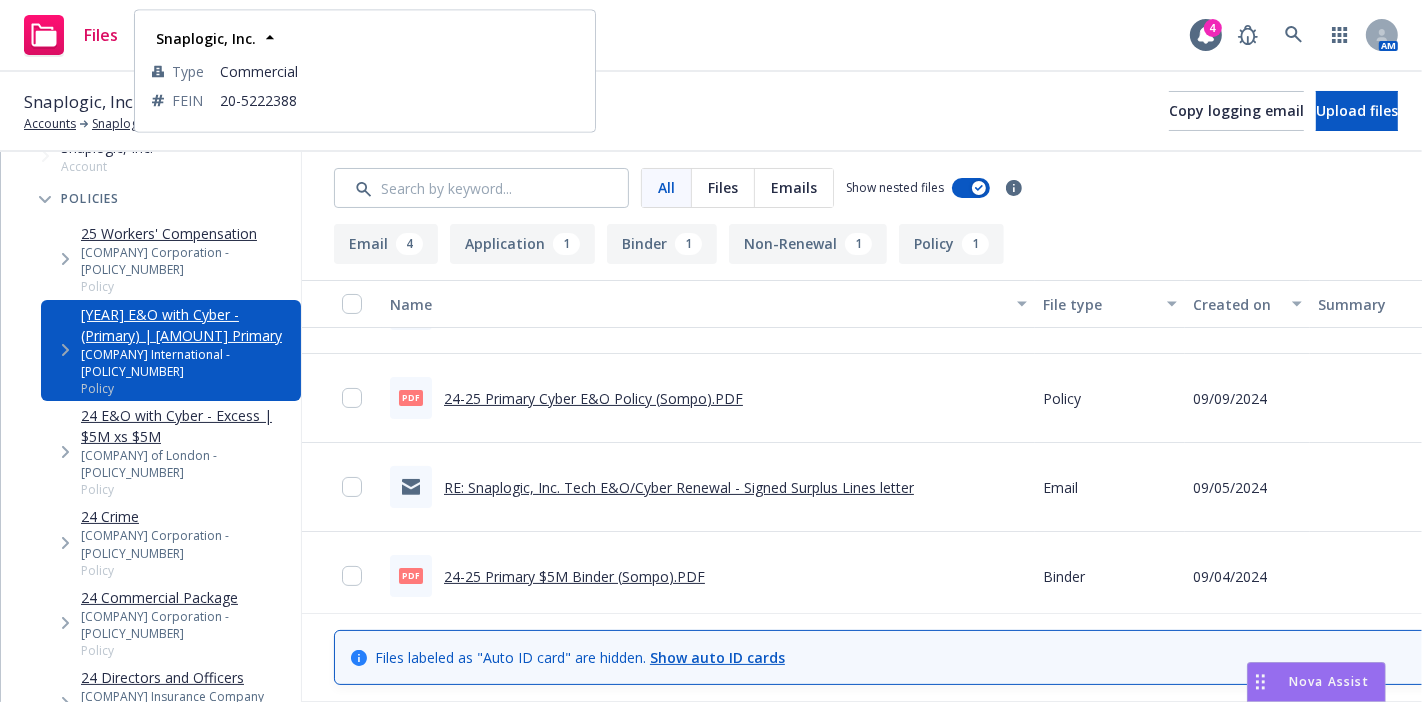 click on "Files Snaplogic, Inc. Snaplogic, Inc. Snaplogic, Inc. Type Commercial FEIN 20-5222388 4 AM" at bounding box center (711, 36) 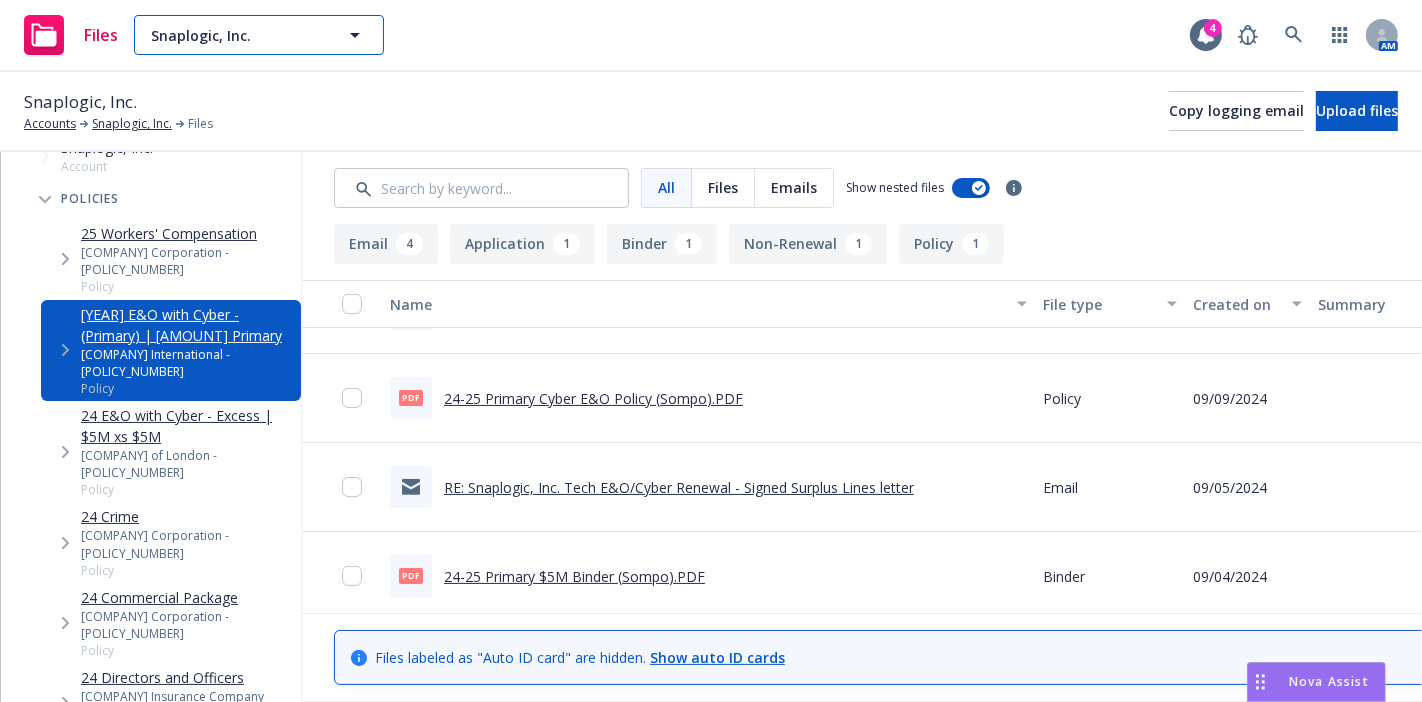 click on "Snaplogic, Inc." at bounding box center (259, 35) 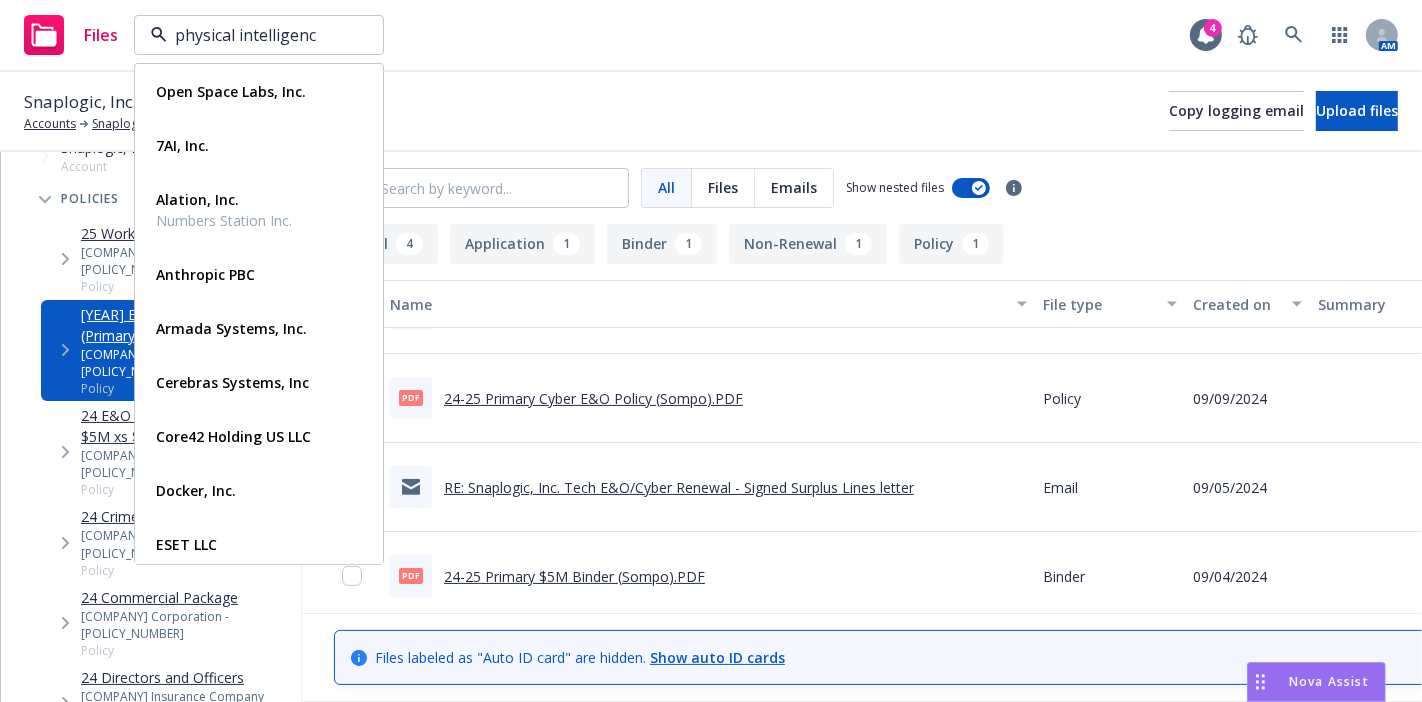type on "physical intelligence" 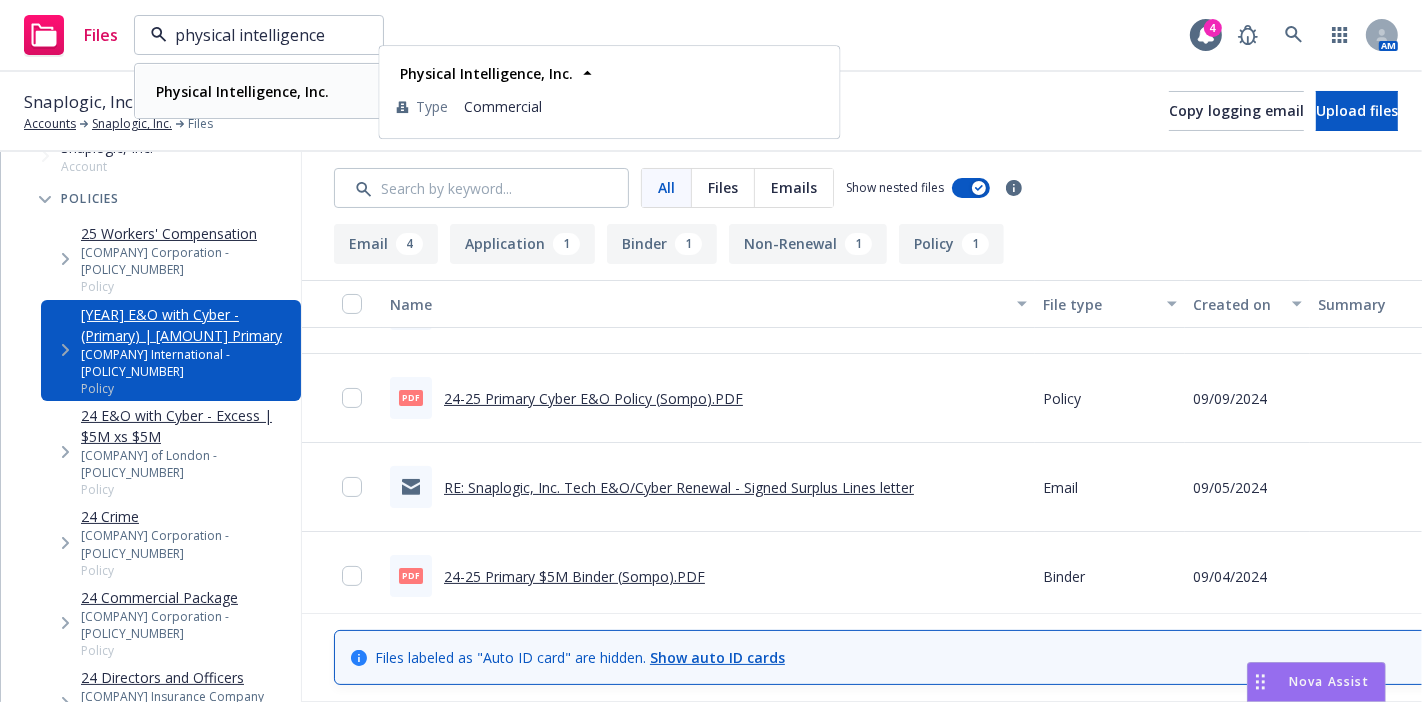 click on "Physical Intelligence, Inc." at bounding box center (240, 91) 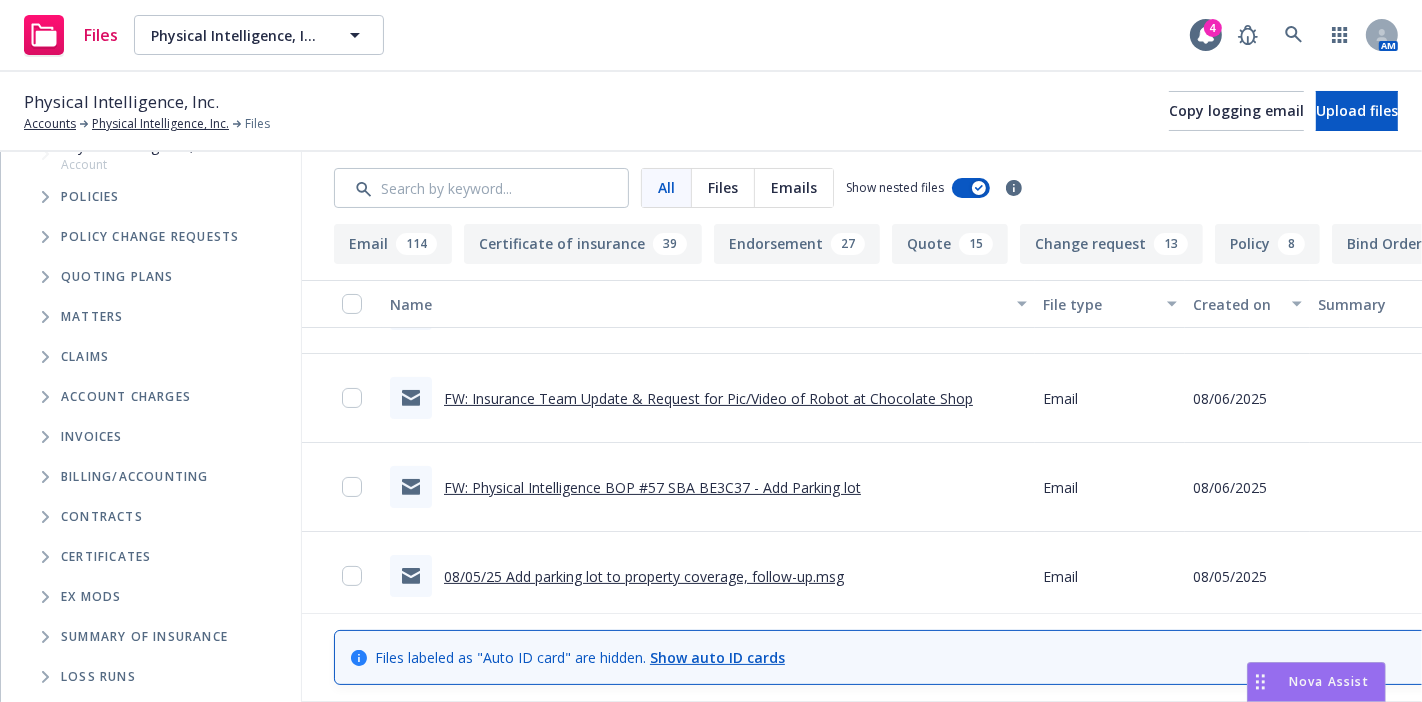 scroll, scrollTop: 172, scrollLeft: 0, axis: vertical 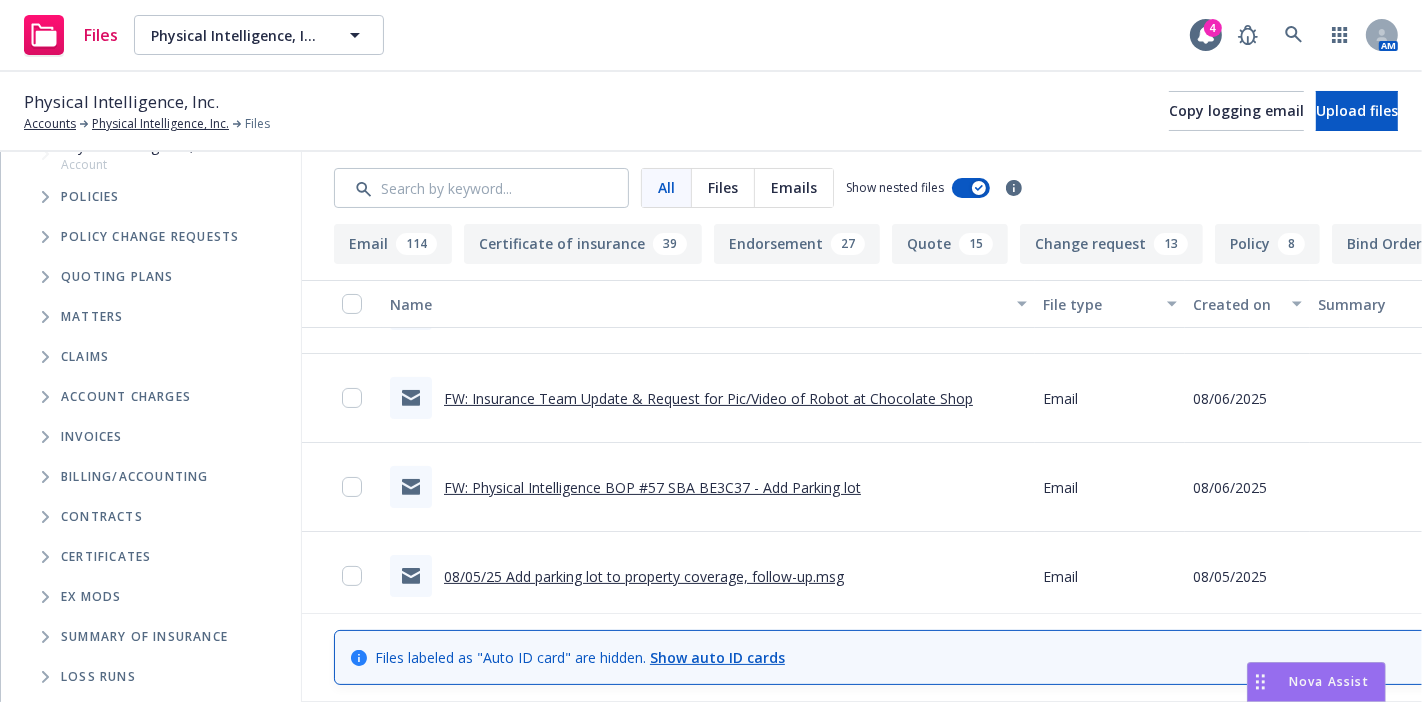 click 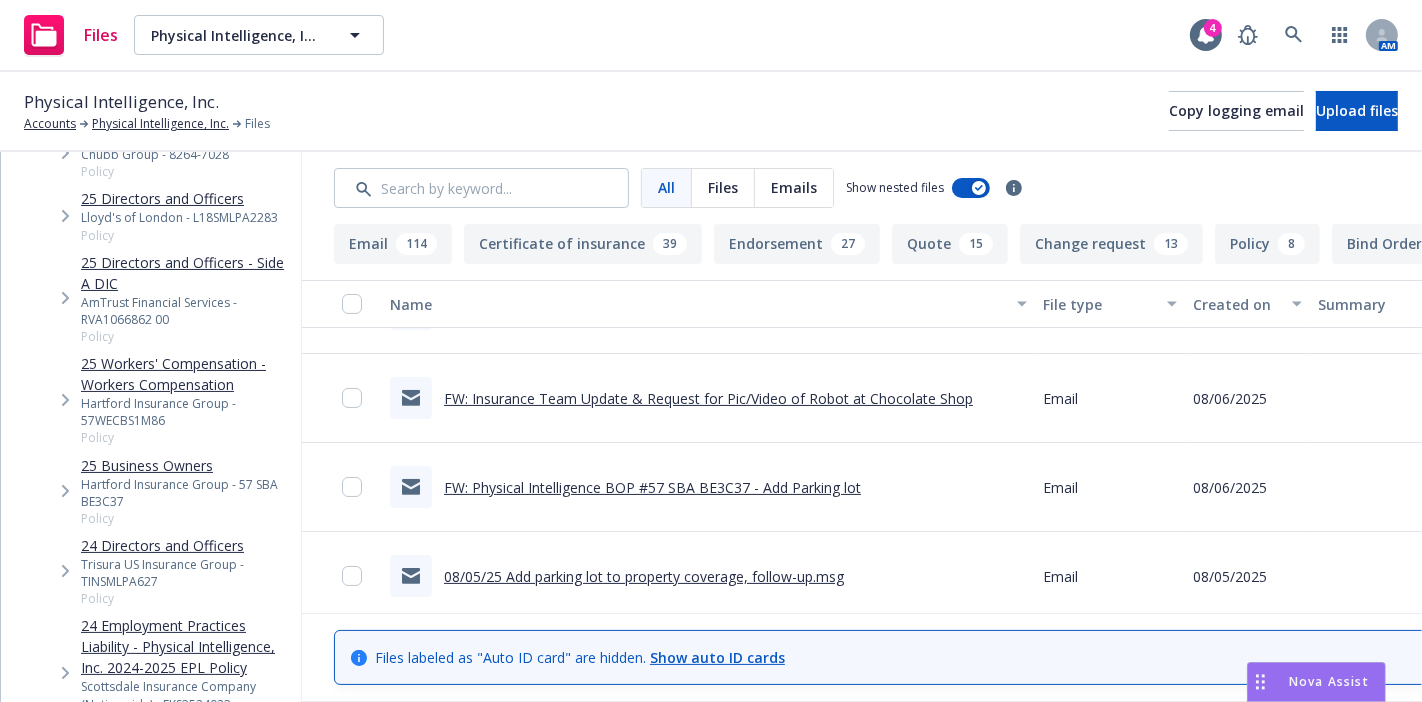 scroll, scrollTop: 290, scrollLeft: 0, axis: vertical 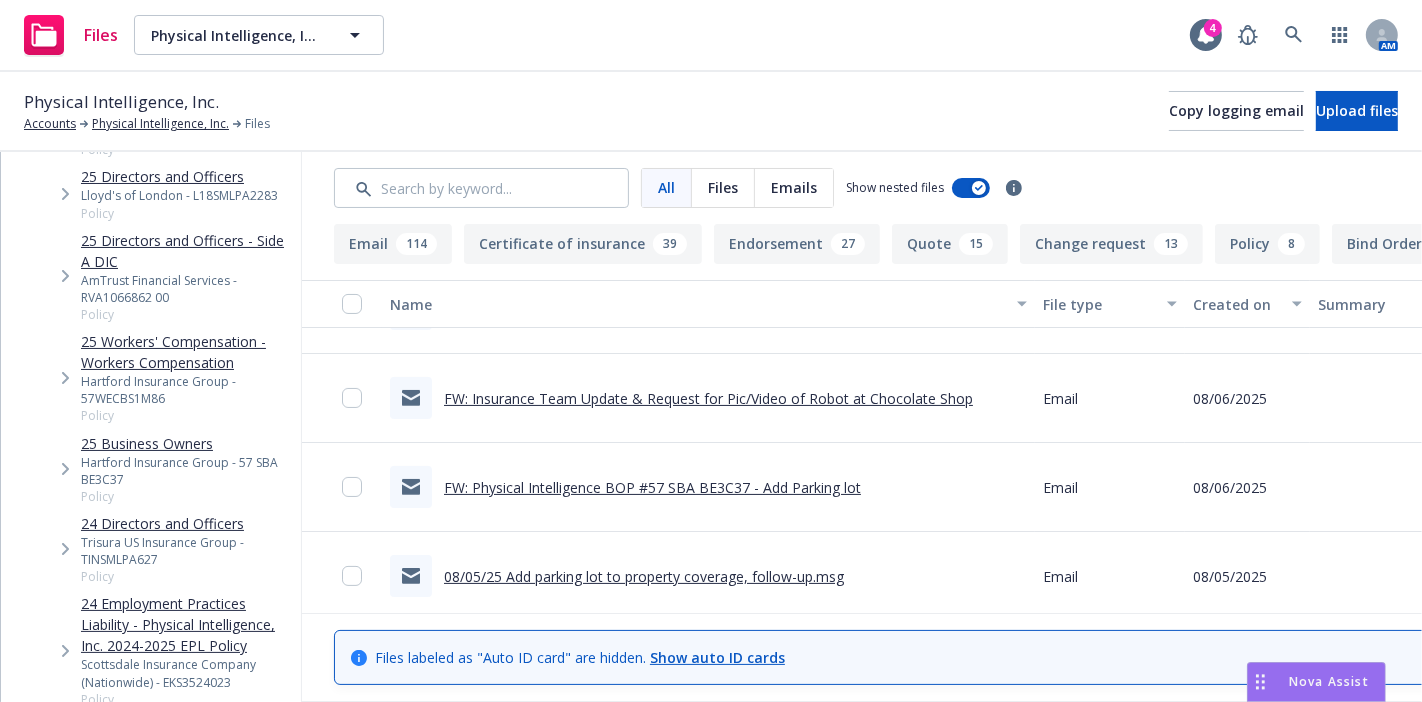 click on "25 Business Owners" at bounding box center (187, 443) 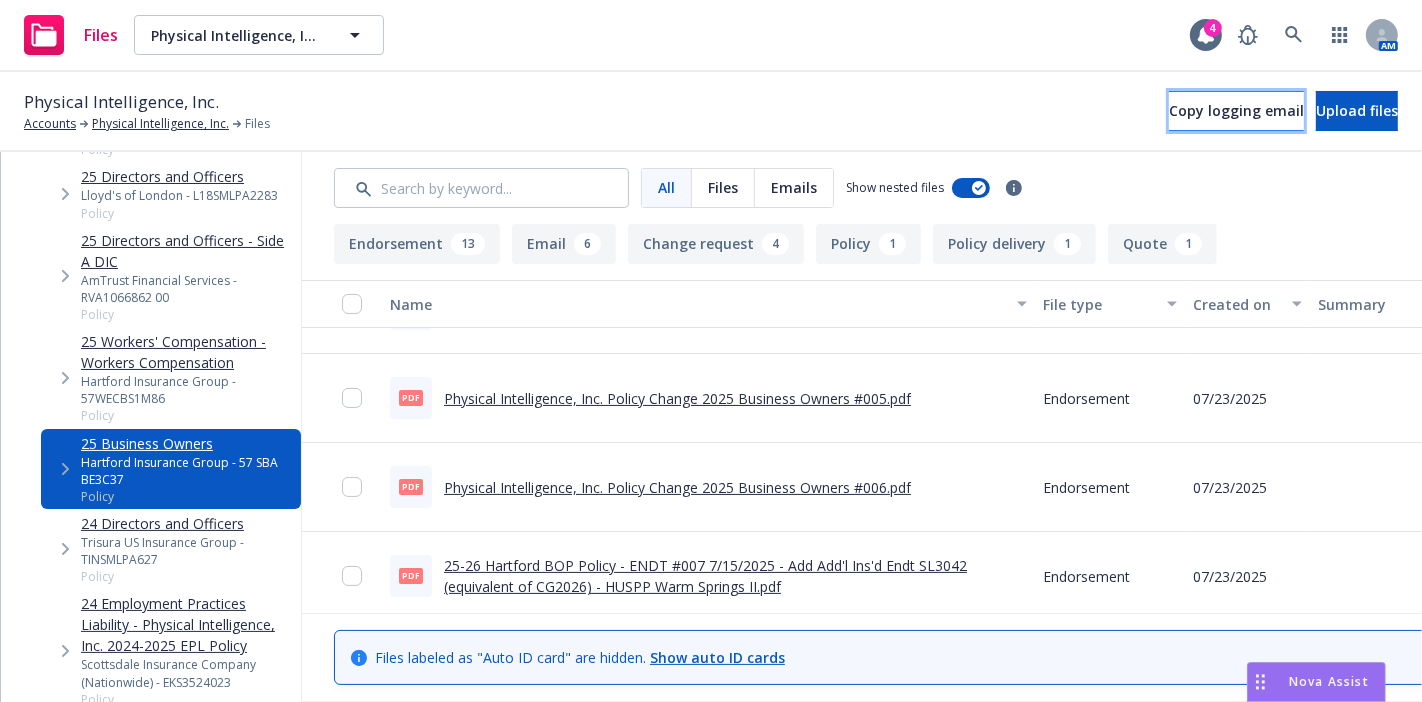 click on "Copy logging email" at bounding box center (1236, 110) 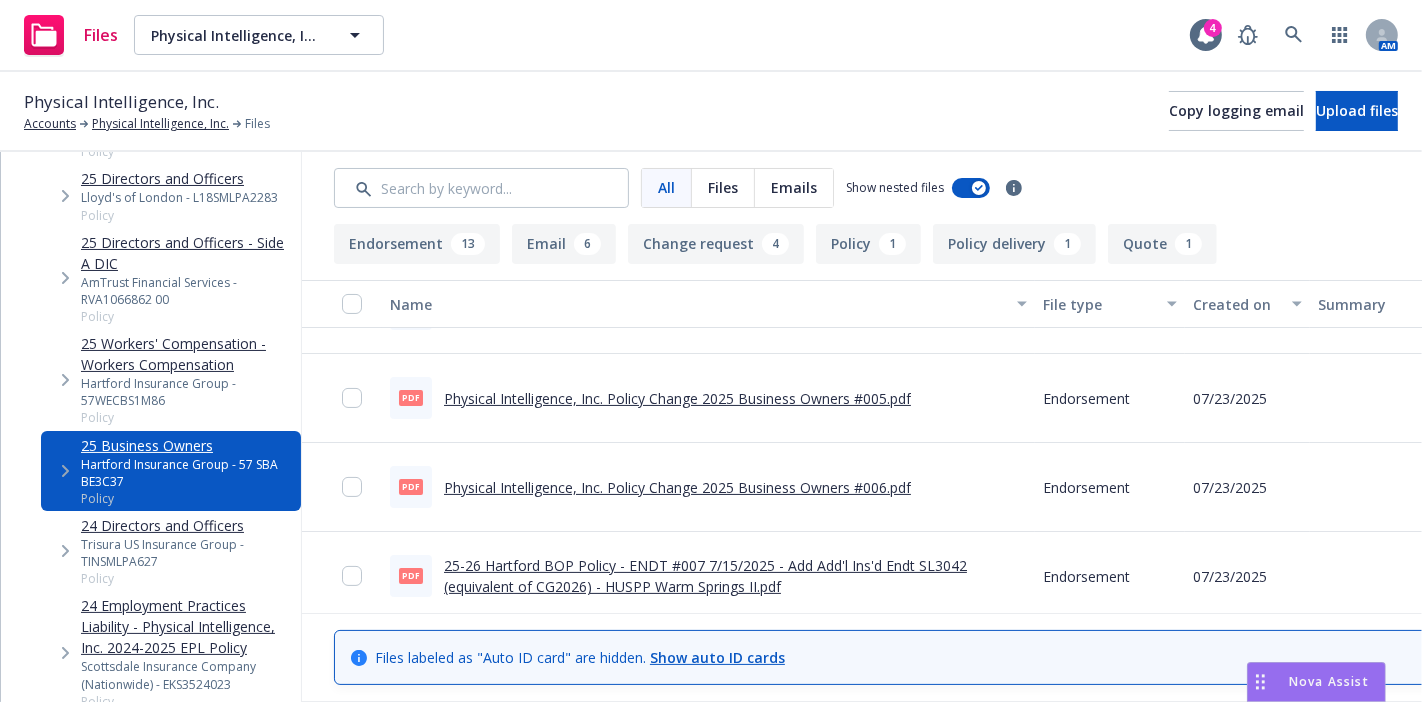 scroll, scrollTop: 290, scrollLeft: 0, axis: vertical 